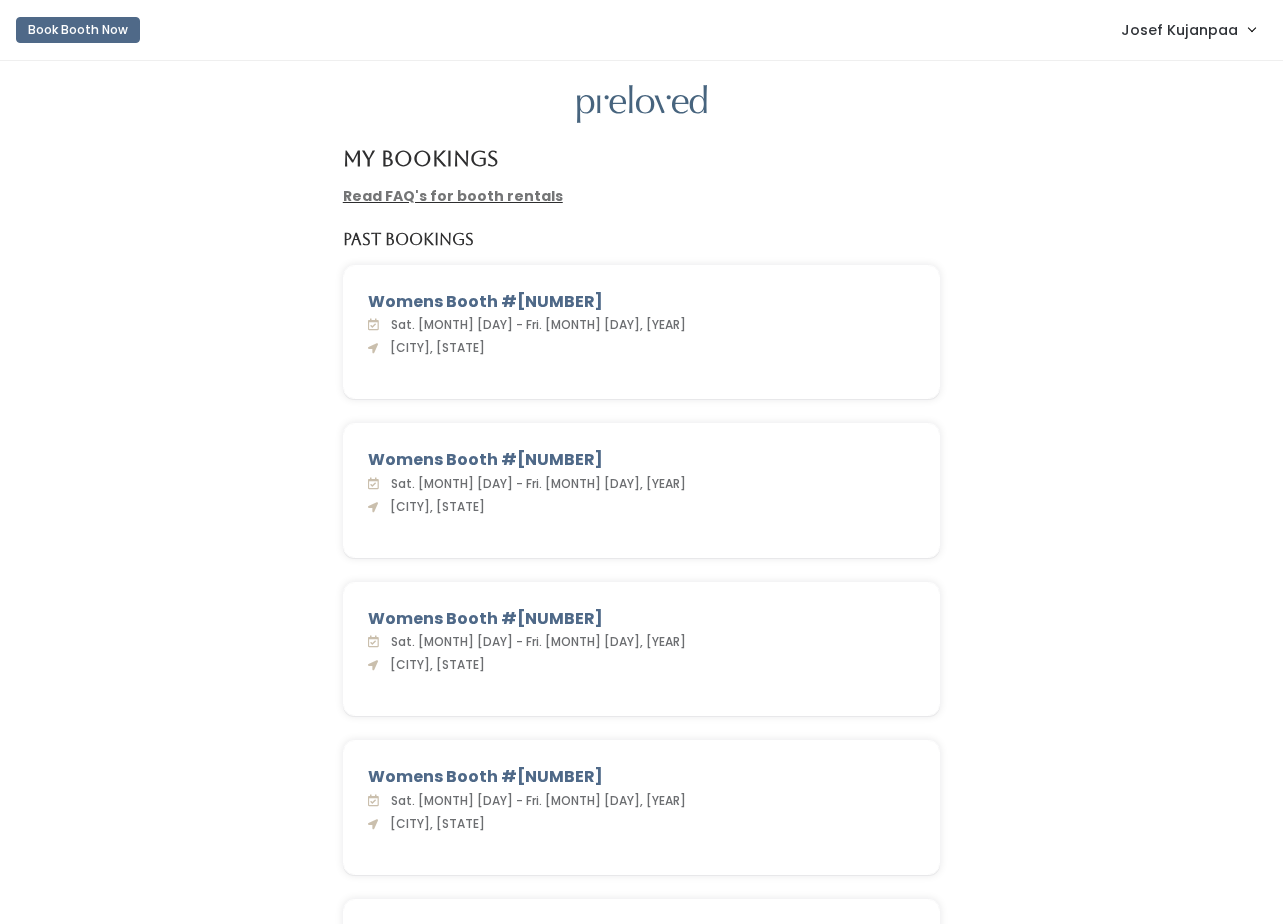 scroll, scrollTop: 0, scrollLeft: 0, axis: both 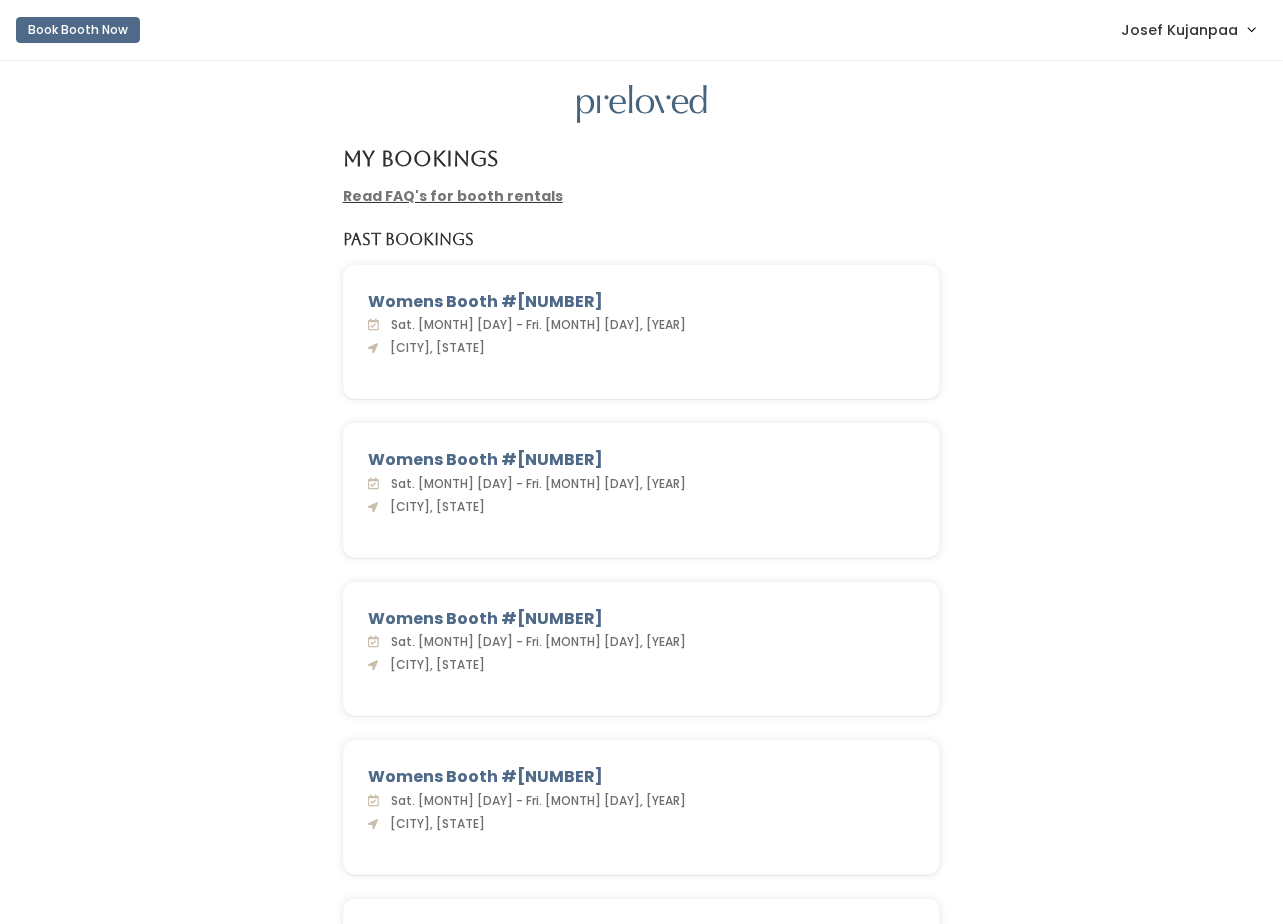 click on "Josef Kujanpaa" at bounding box center (1188, 29) 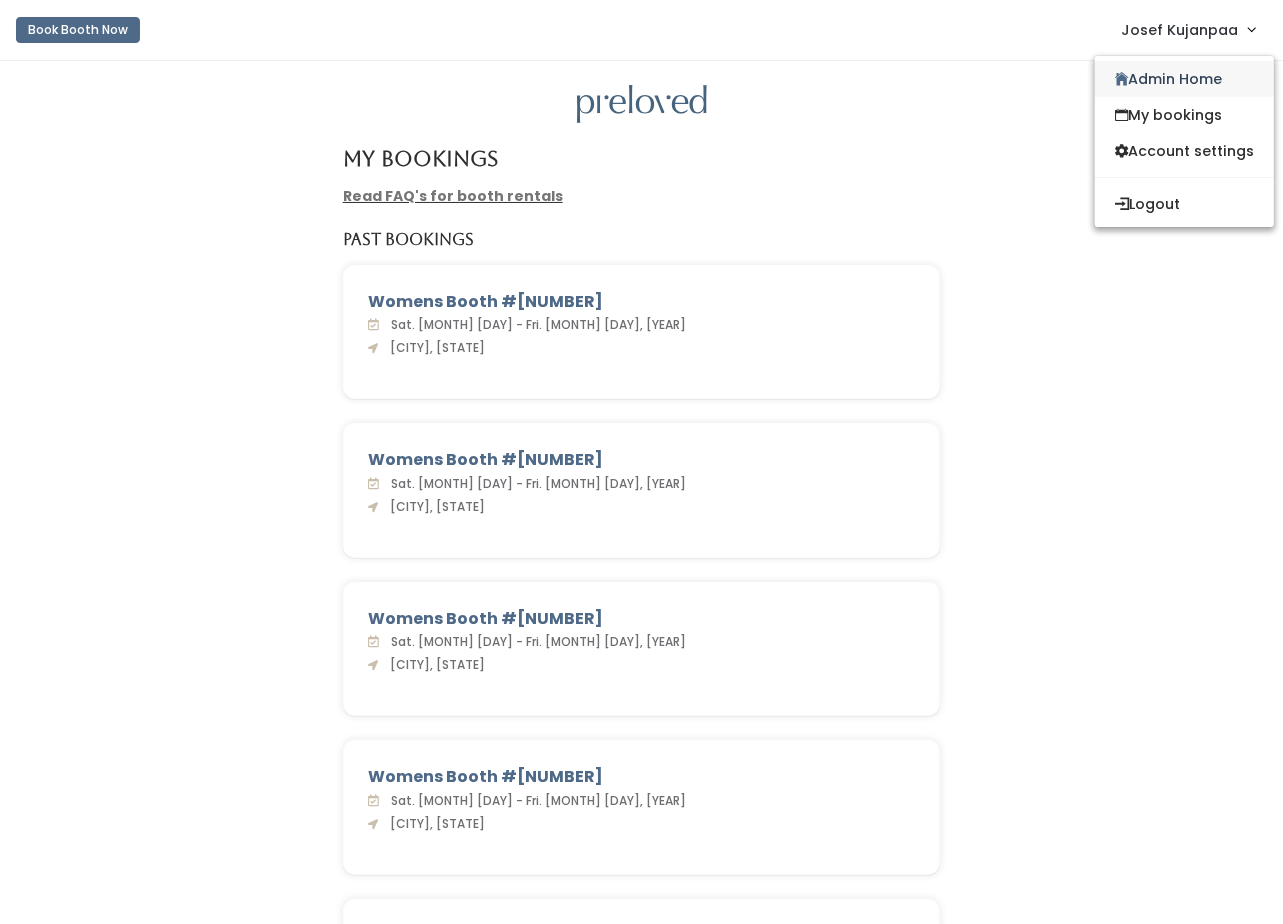 click on "Admin Home" at bounding box center [1184, 79] 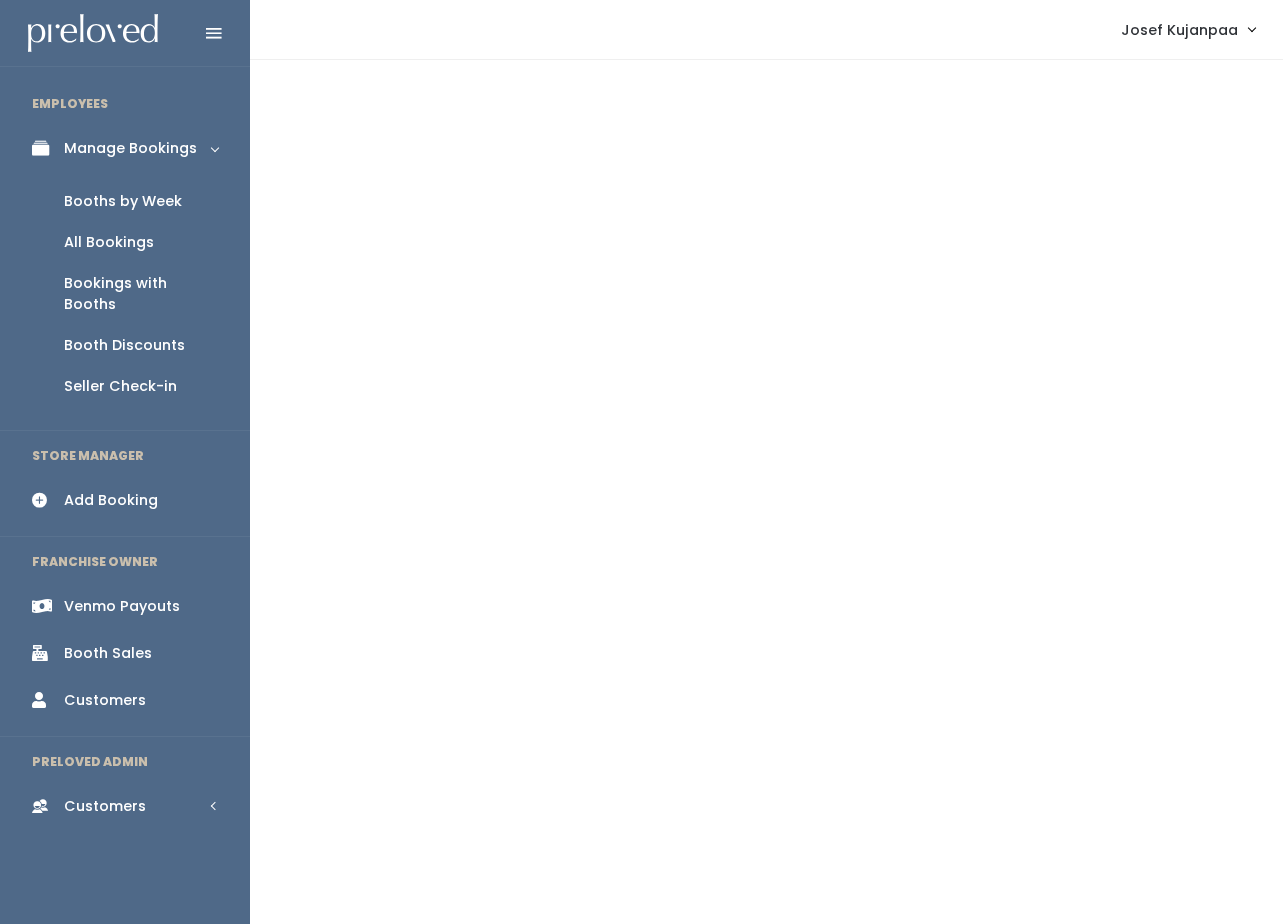 scroll, scrollTop: 0, scrollLeft: 0, axis: both 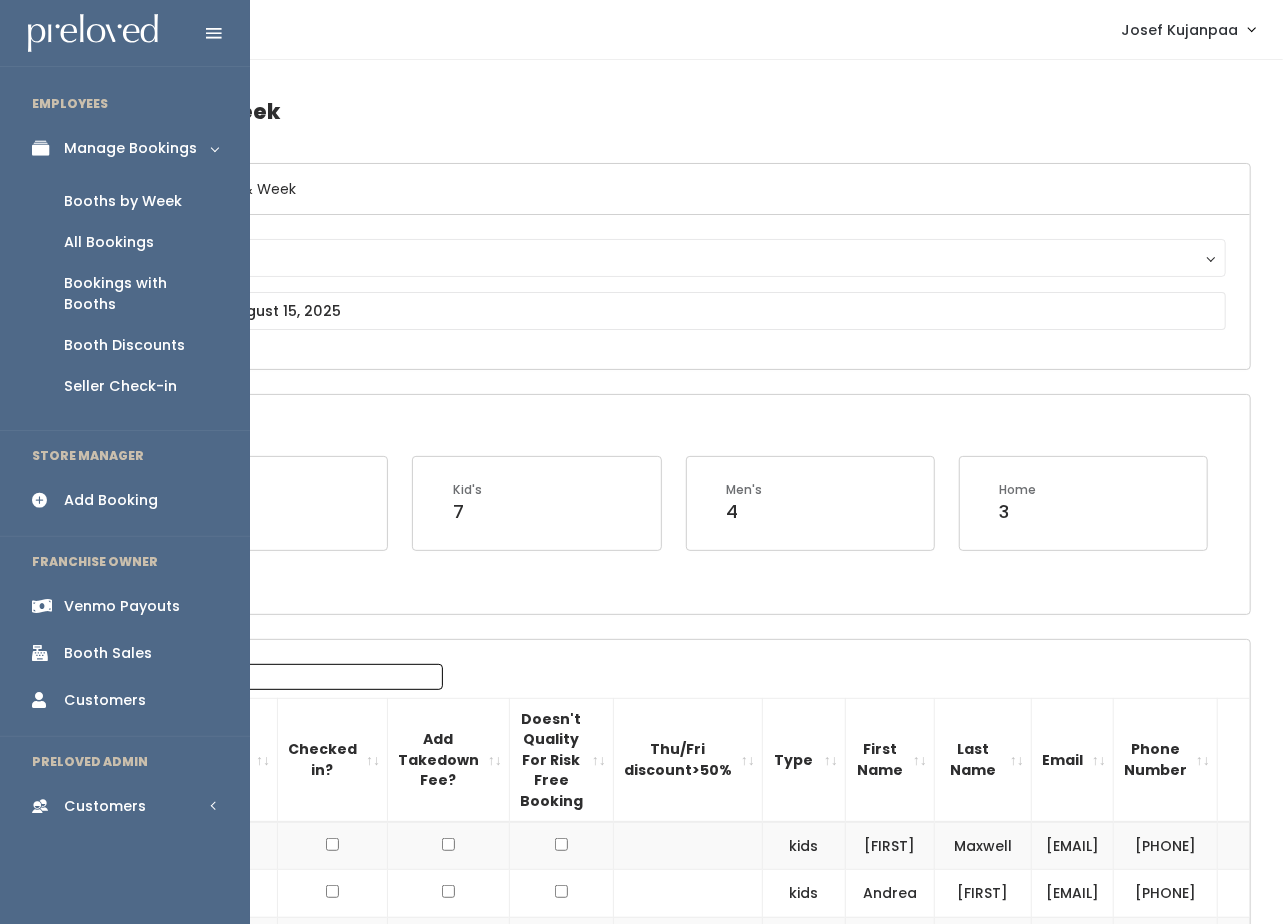 click on "Venmo Payouts" at bounding box center [125, 606] 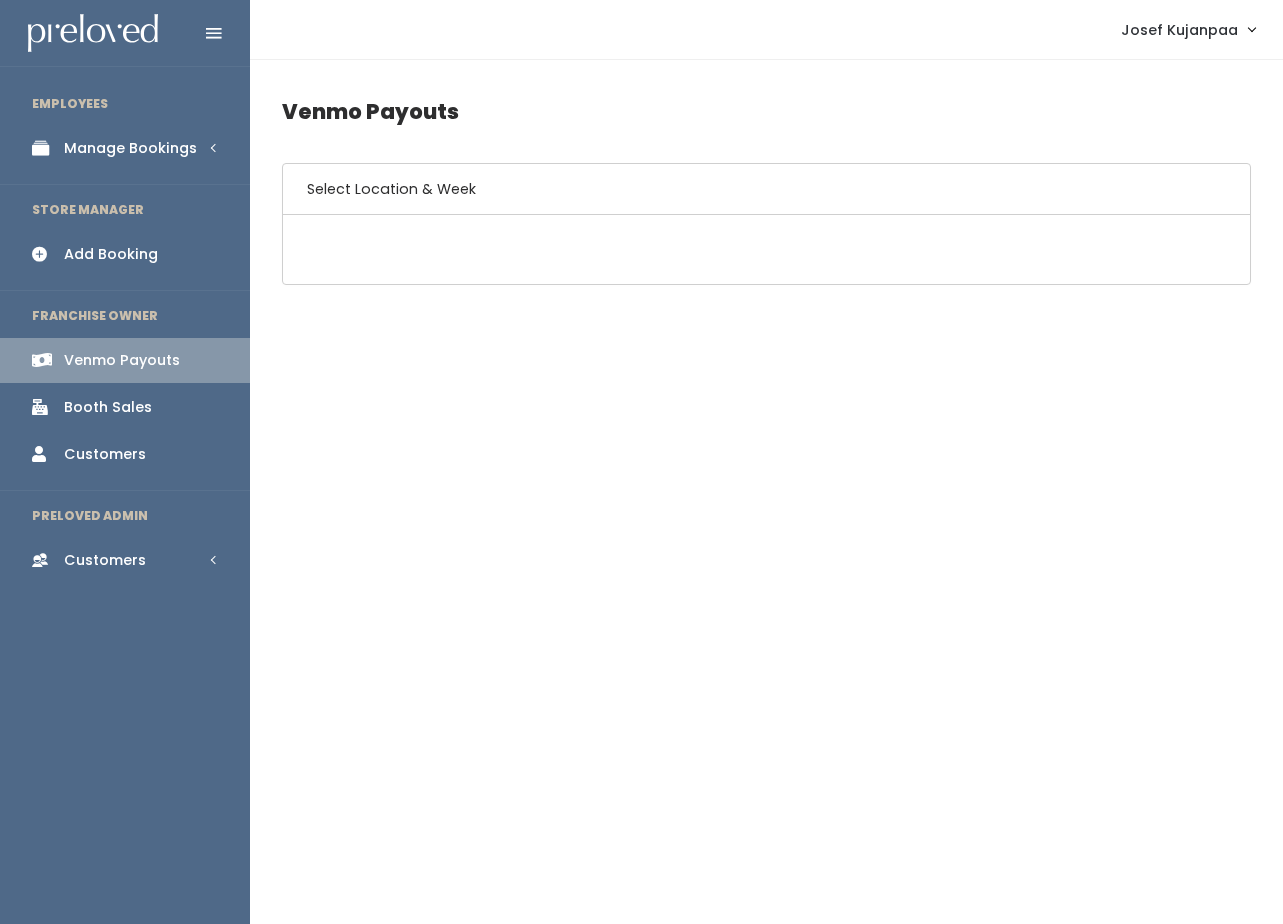 scroll, scrollTop: 0, scrollLeft: 0, axis: both 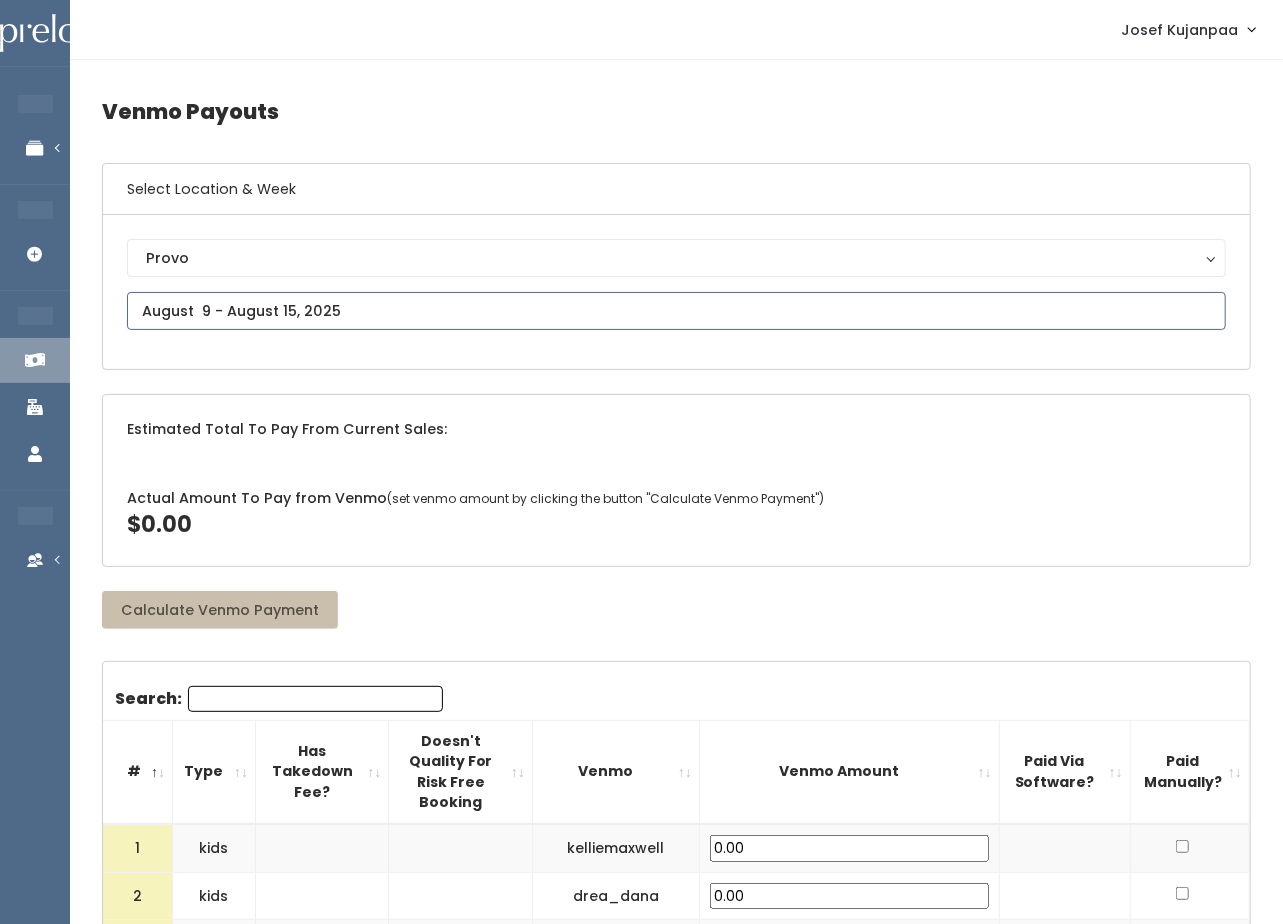 click at bounding box center [676, 311] 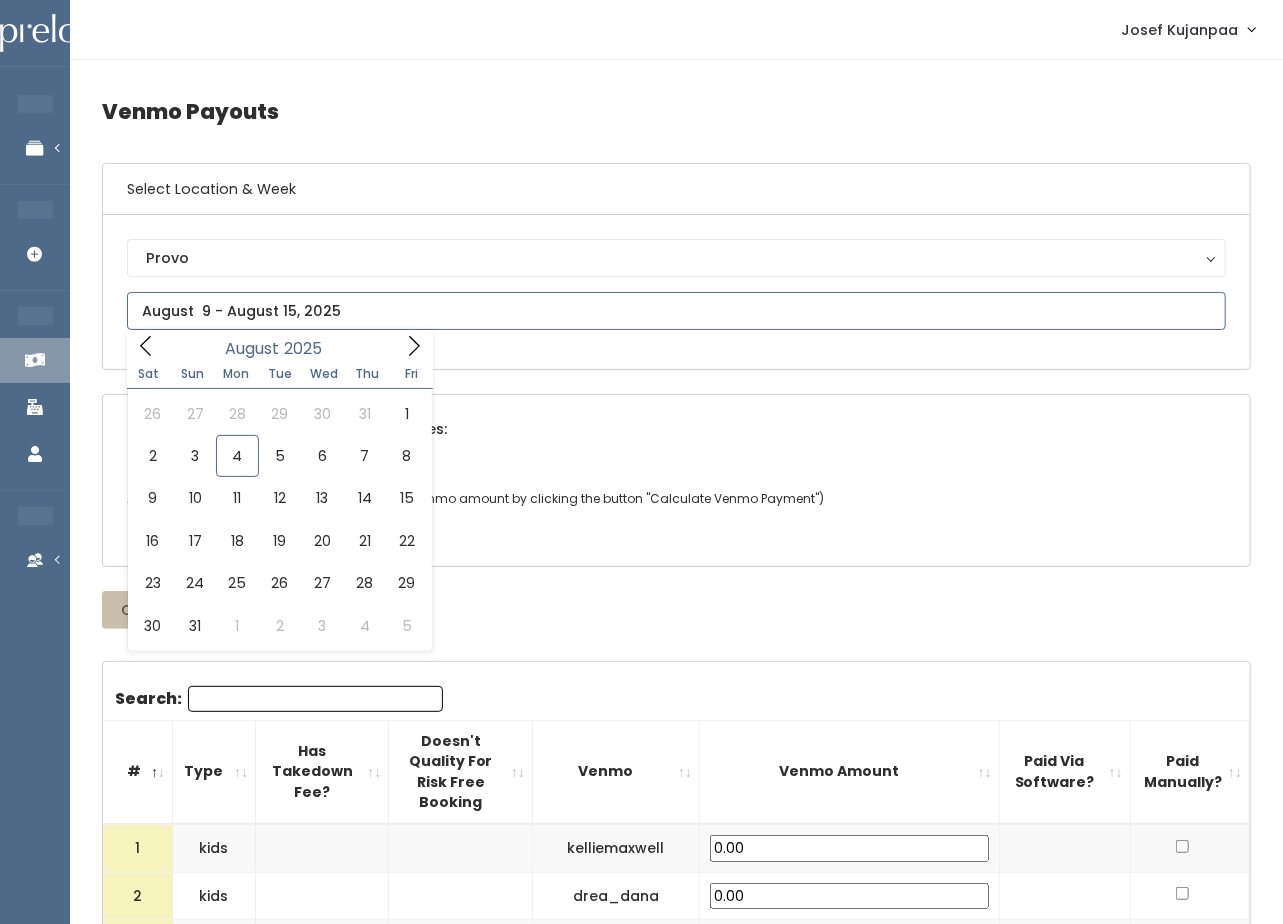 click 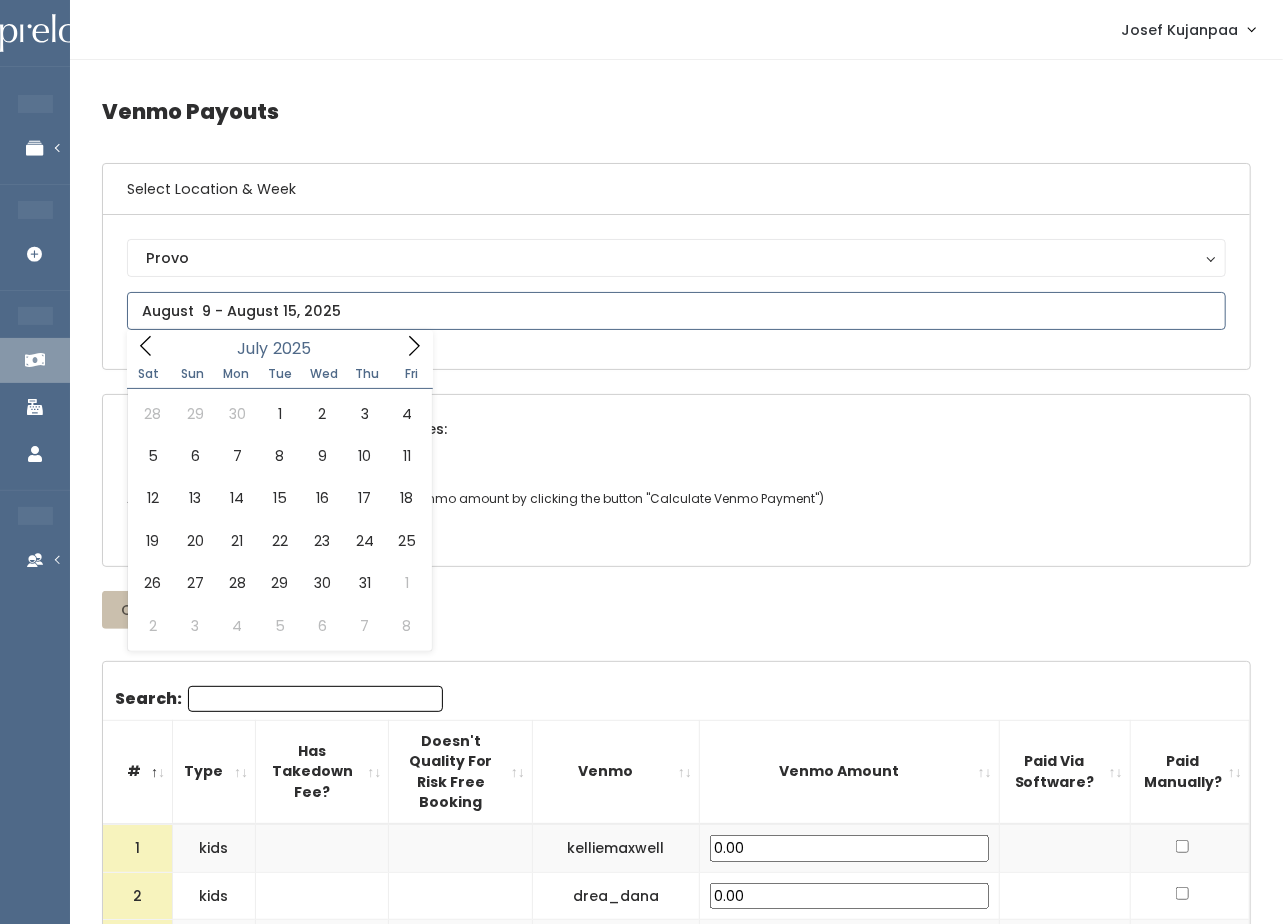 click 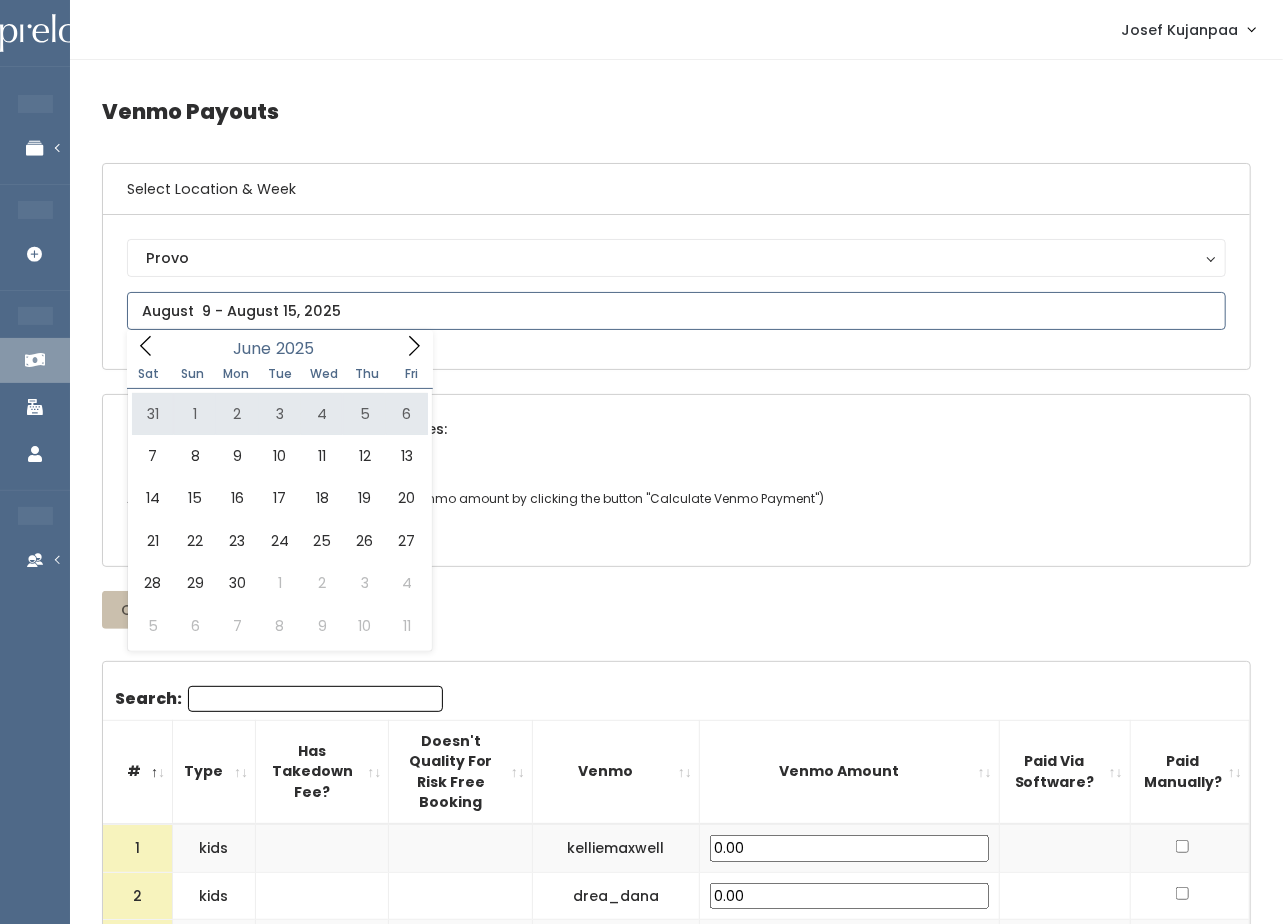 type on "May 31 to June 6" 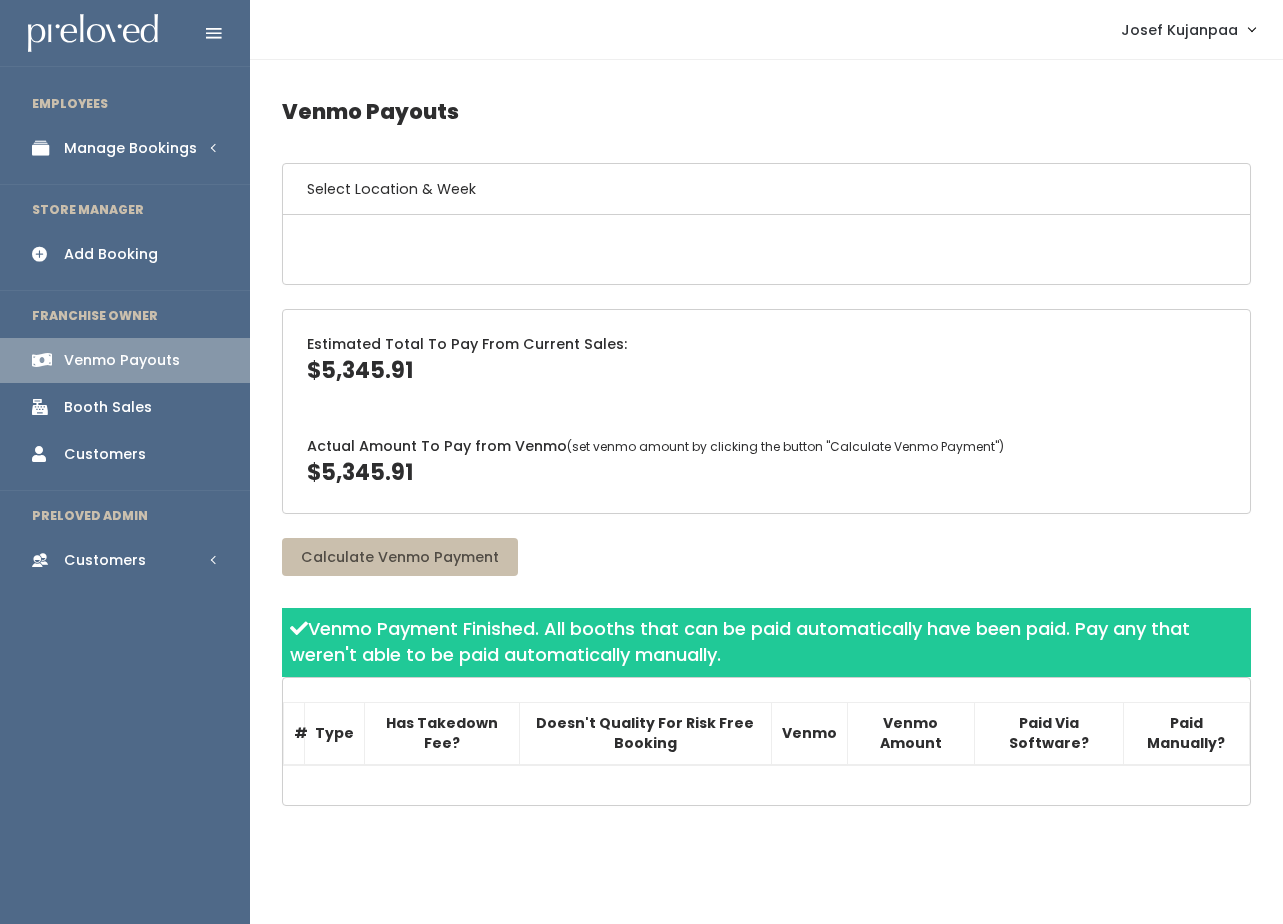 scroll, scrollTop: 0, scrollLeft: 0, axis: both 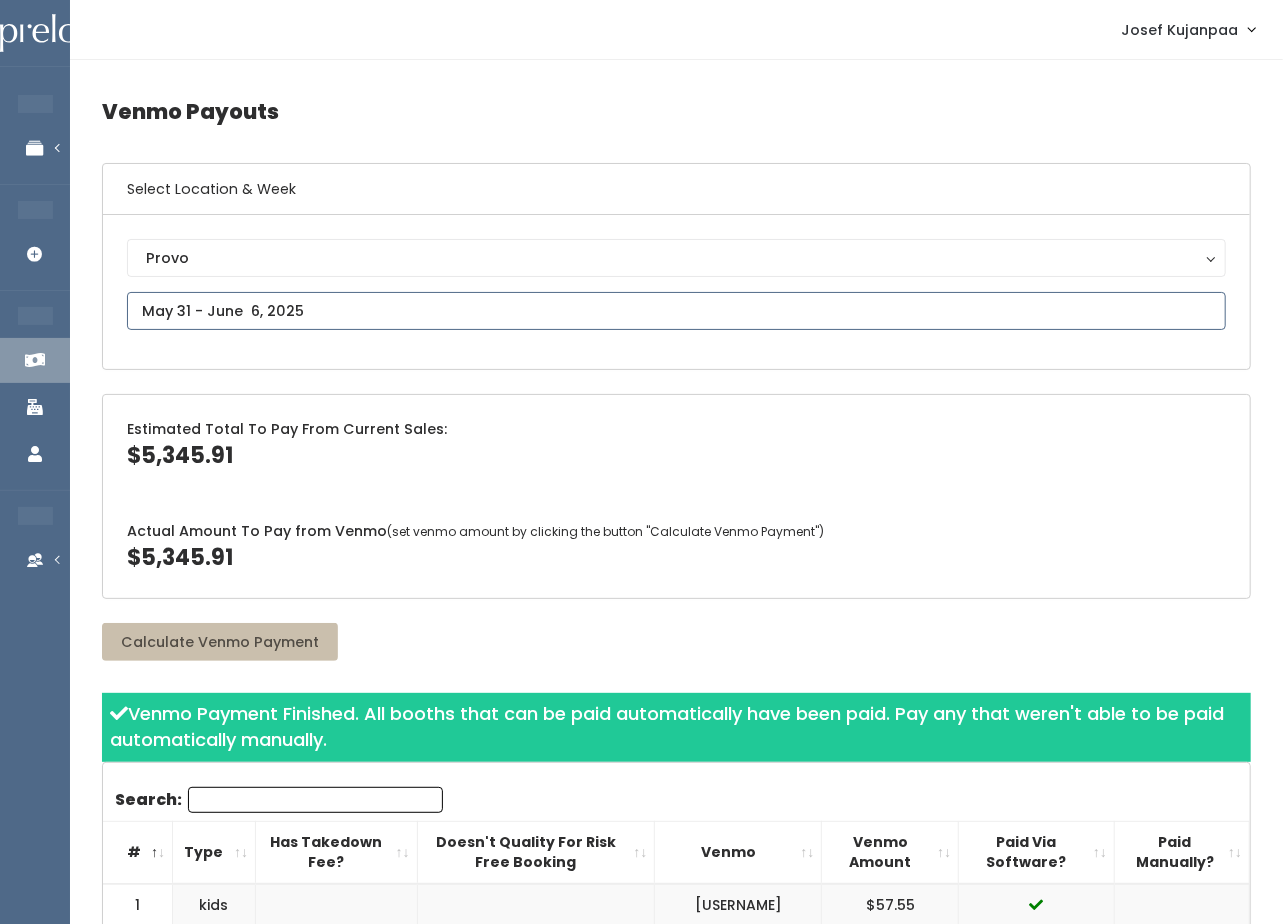 click at bounding box center [676, 311] 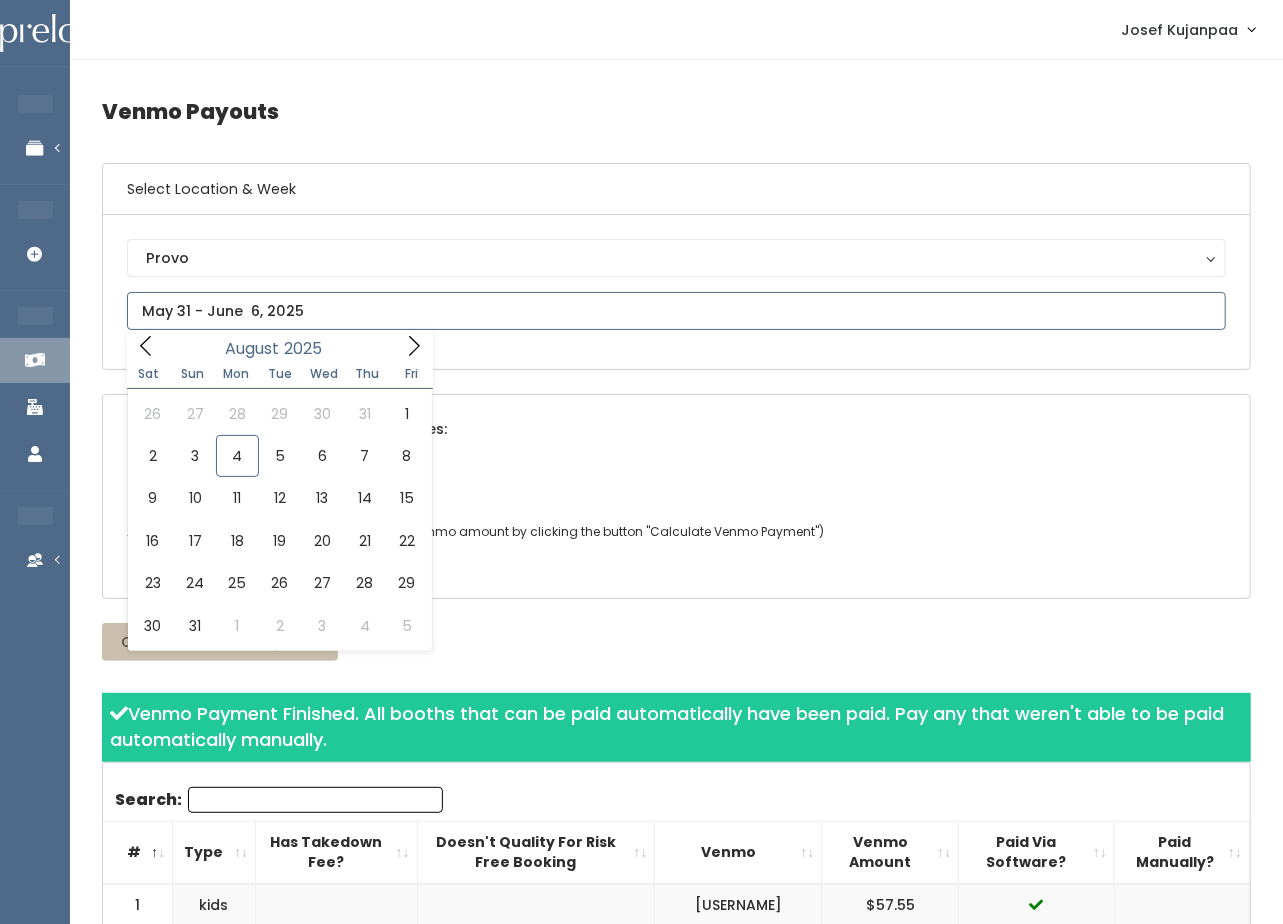 click 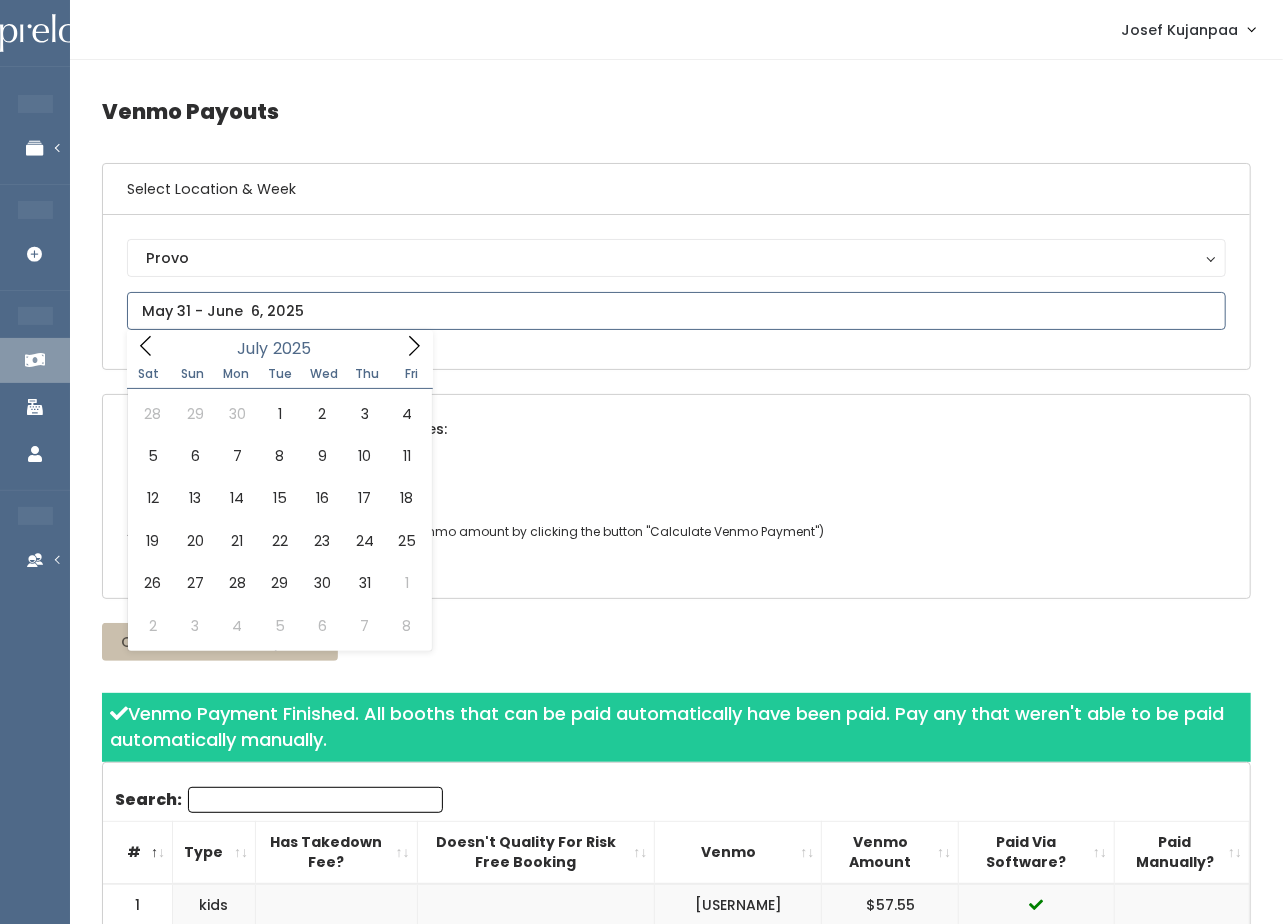 click 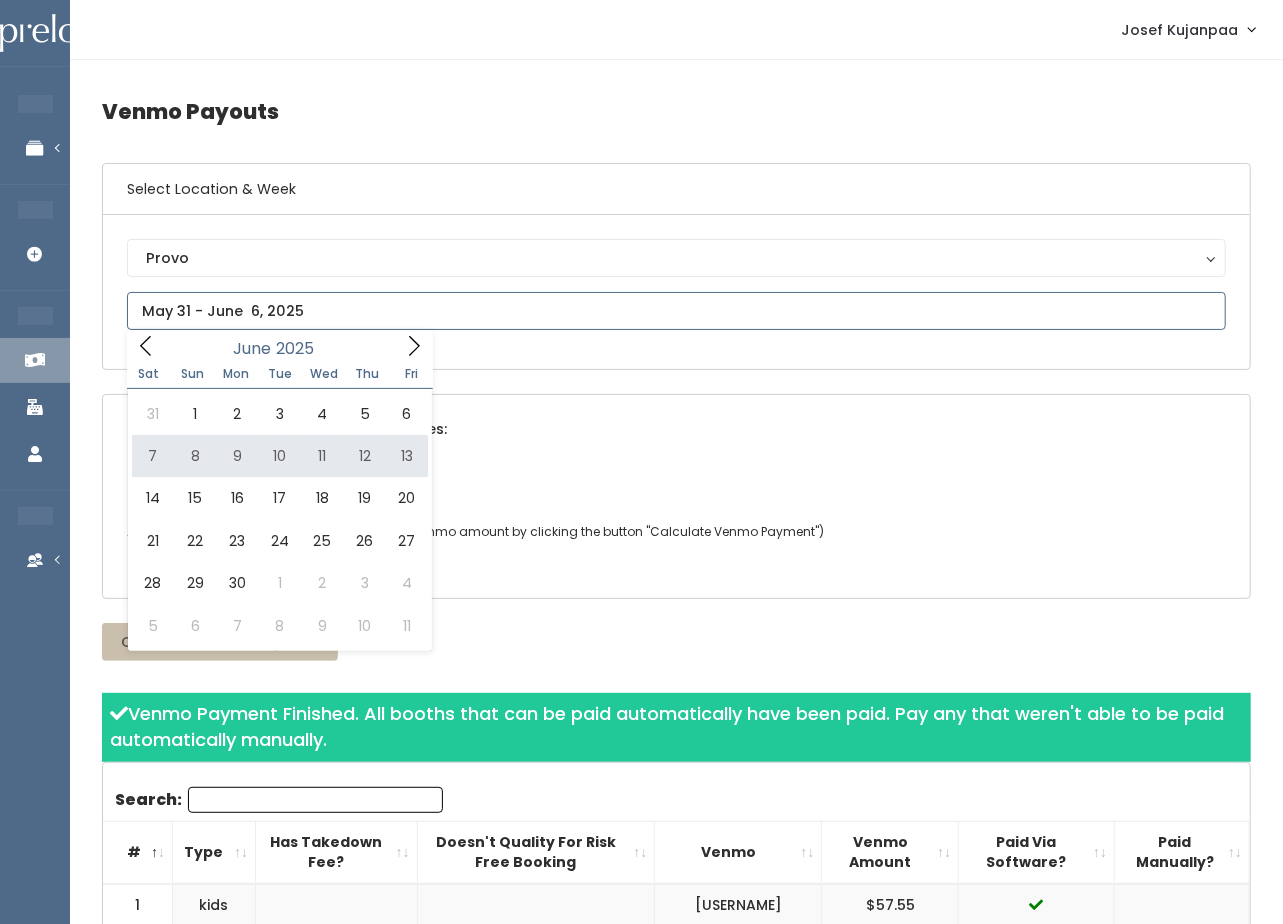 type on "June 7 to June 13" 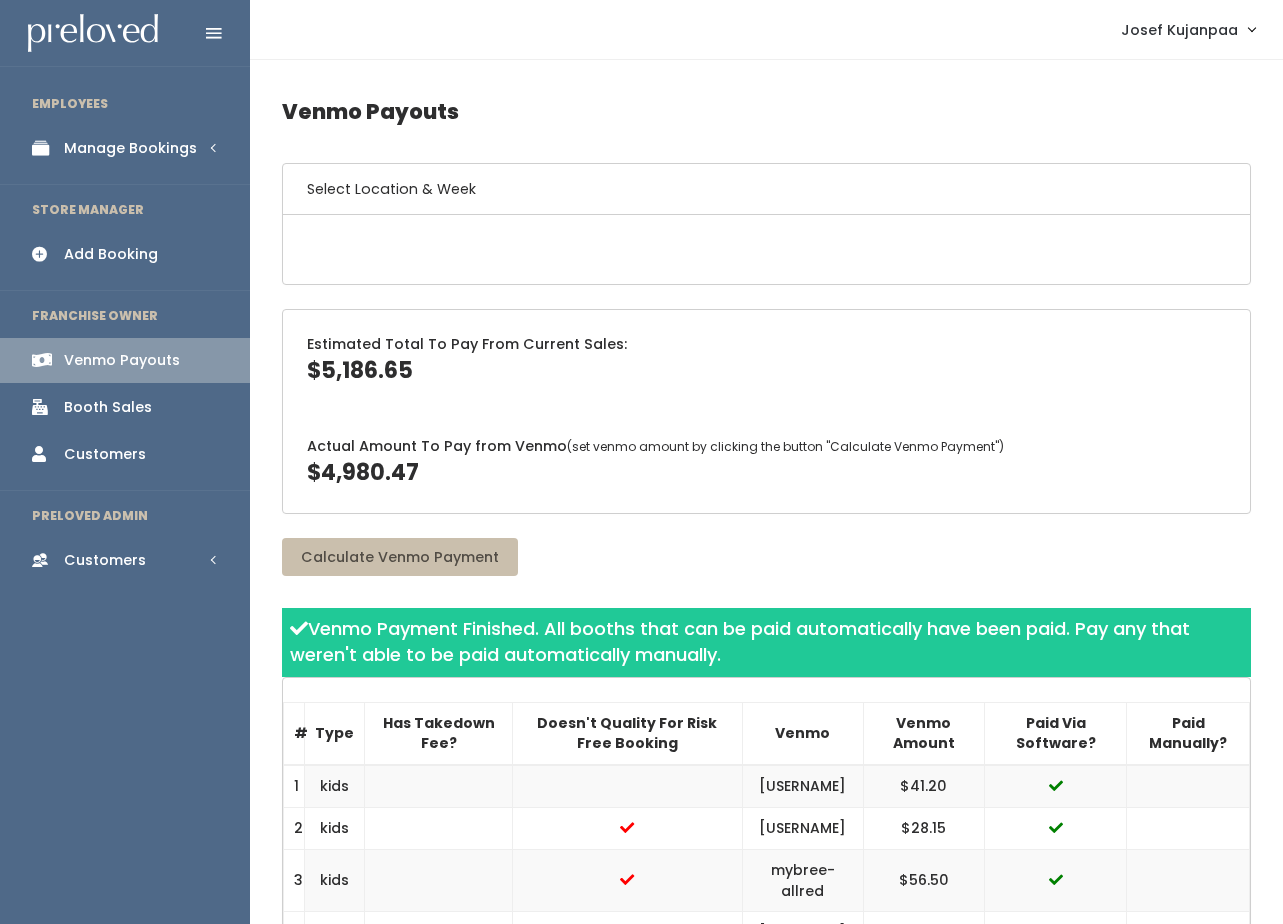 scroll, scrollTop: 0, scrollLeft: 0, axis: both 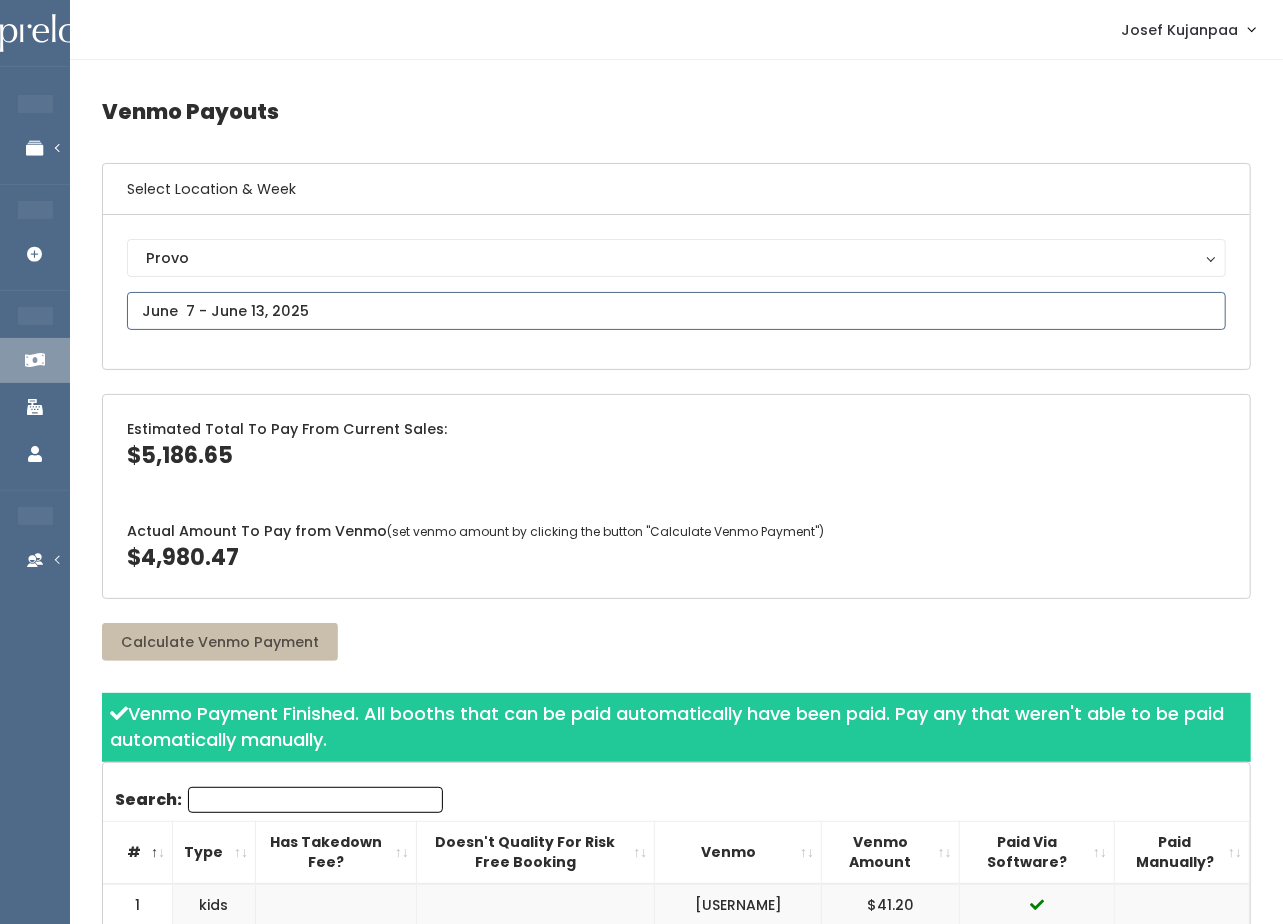 click at bounding box center (676, 311) 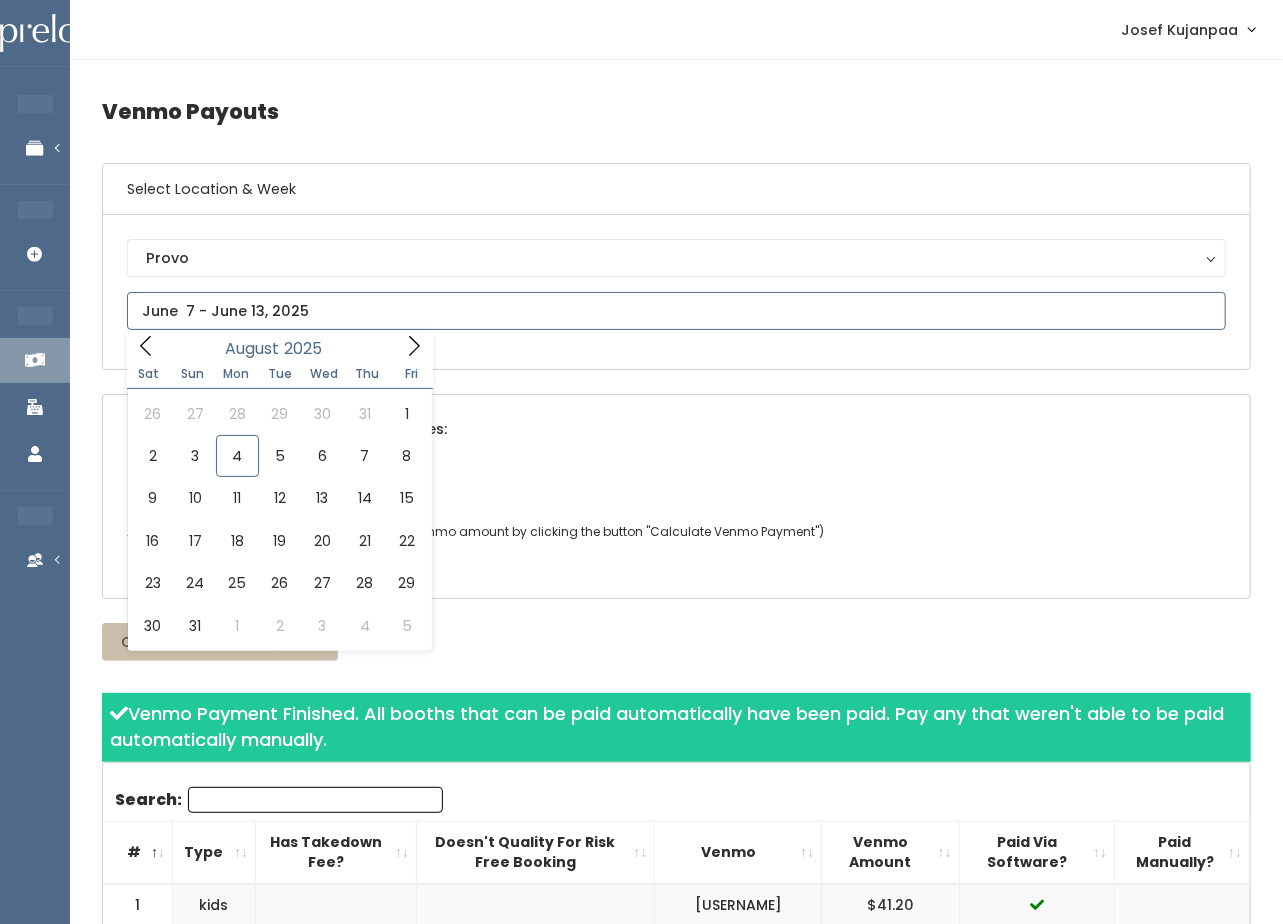 click 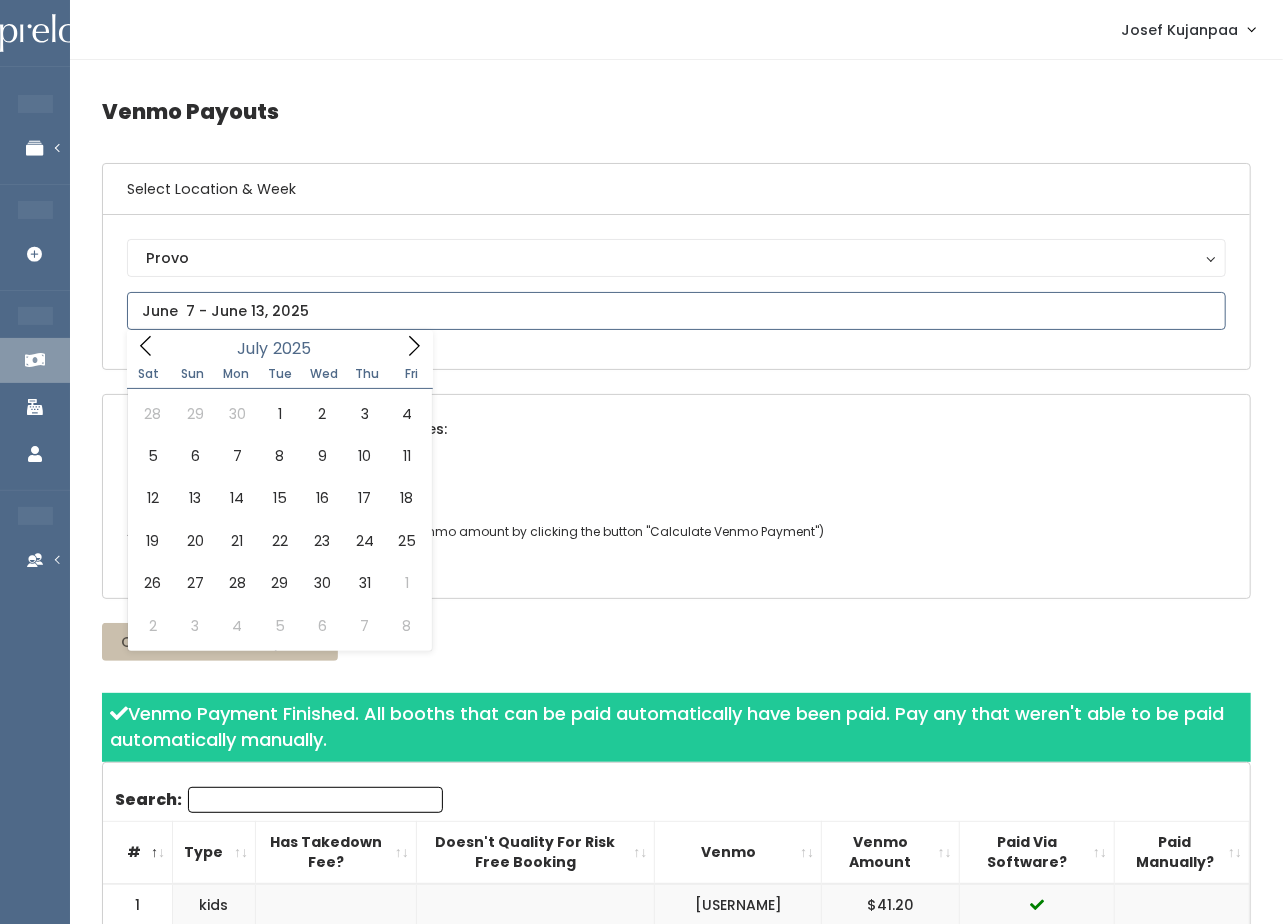 click 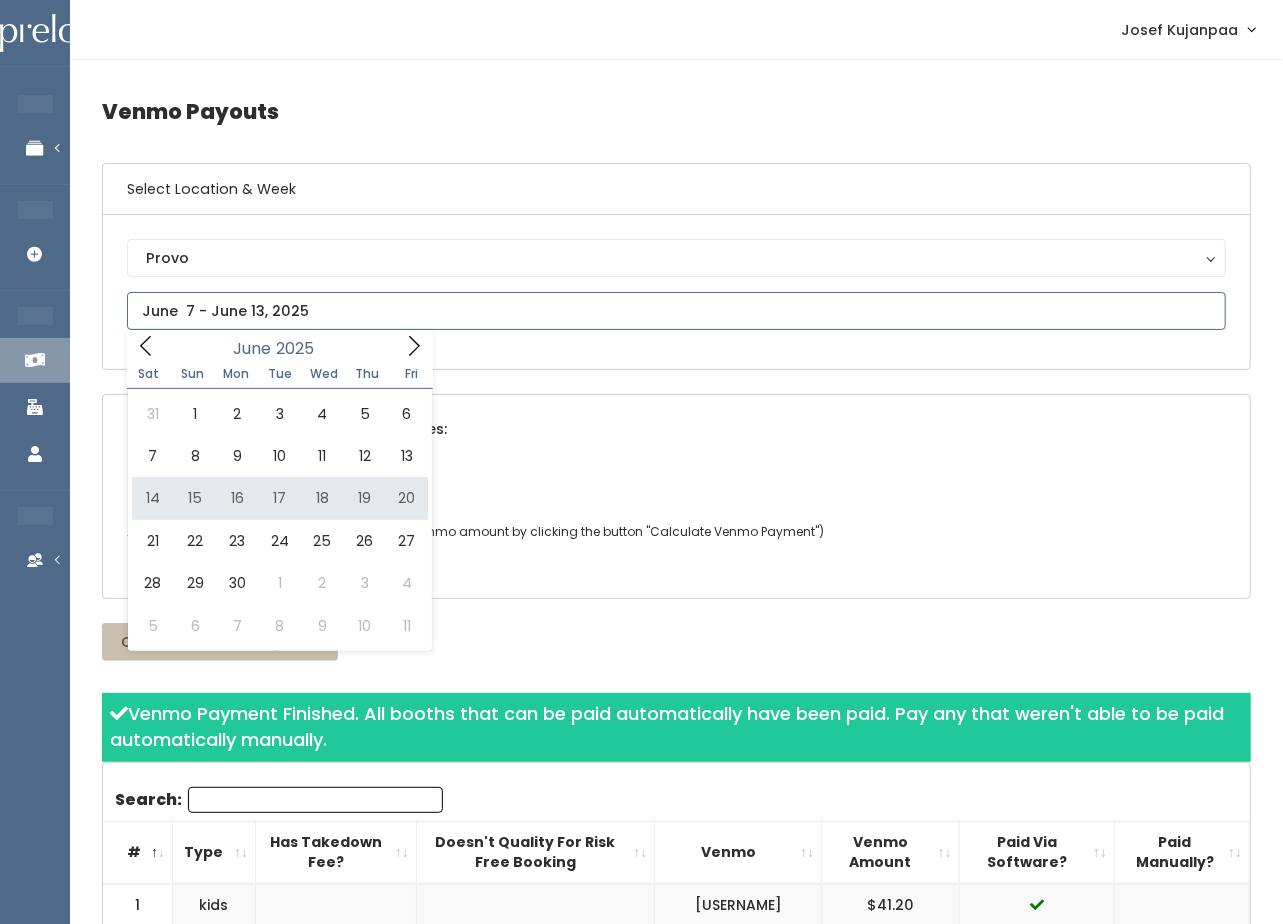type on "June 14 to June 20" 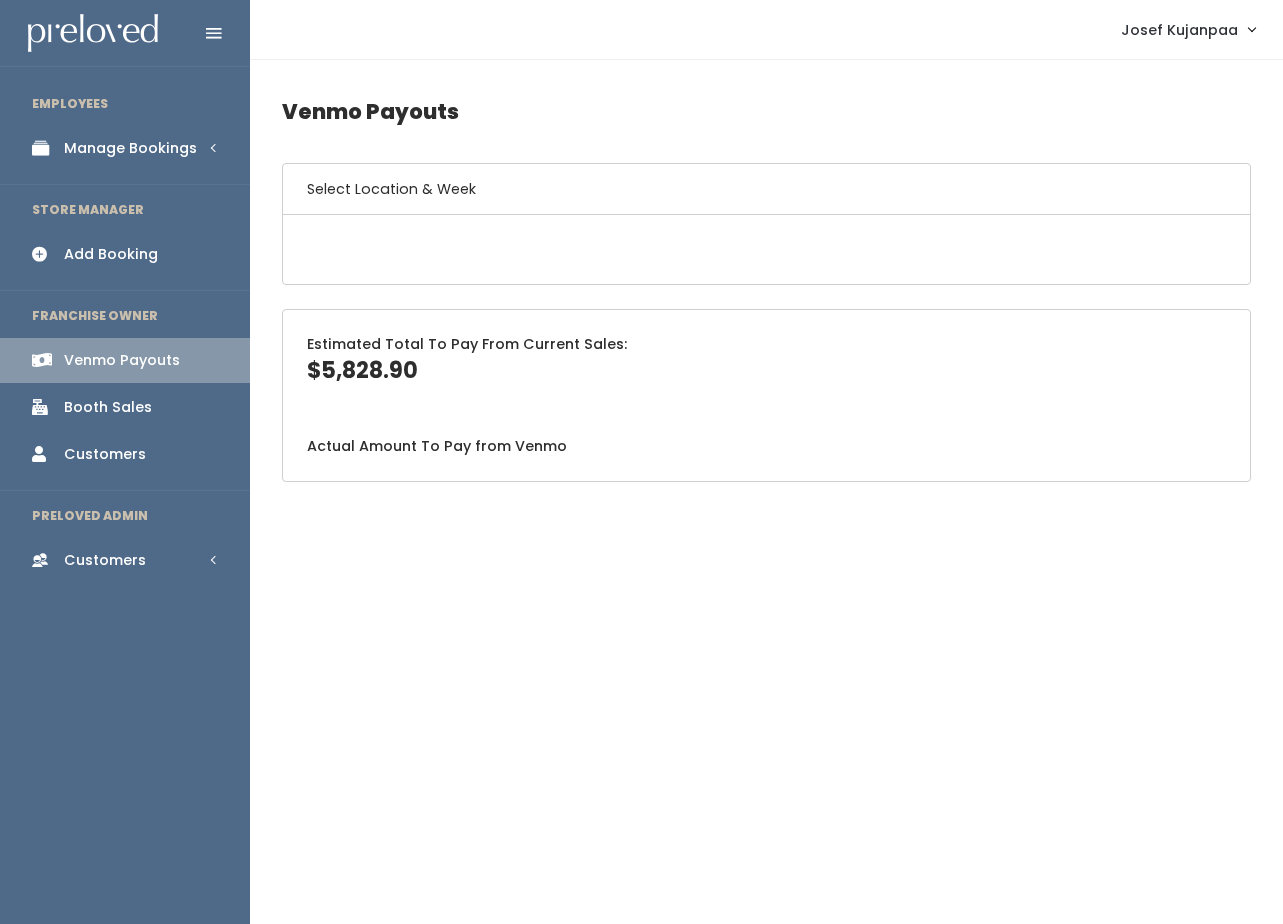 scroll, scrollTop: 0, scrollLeft: 0, axis: both 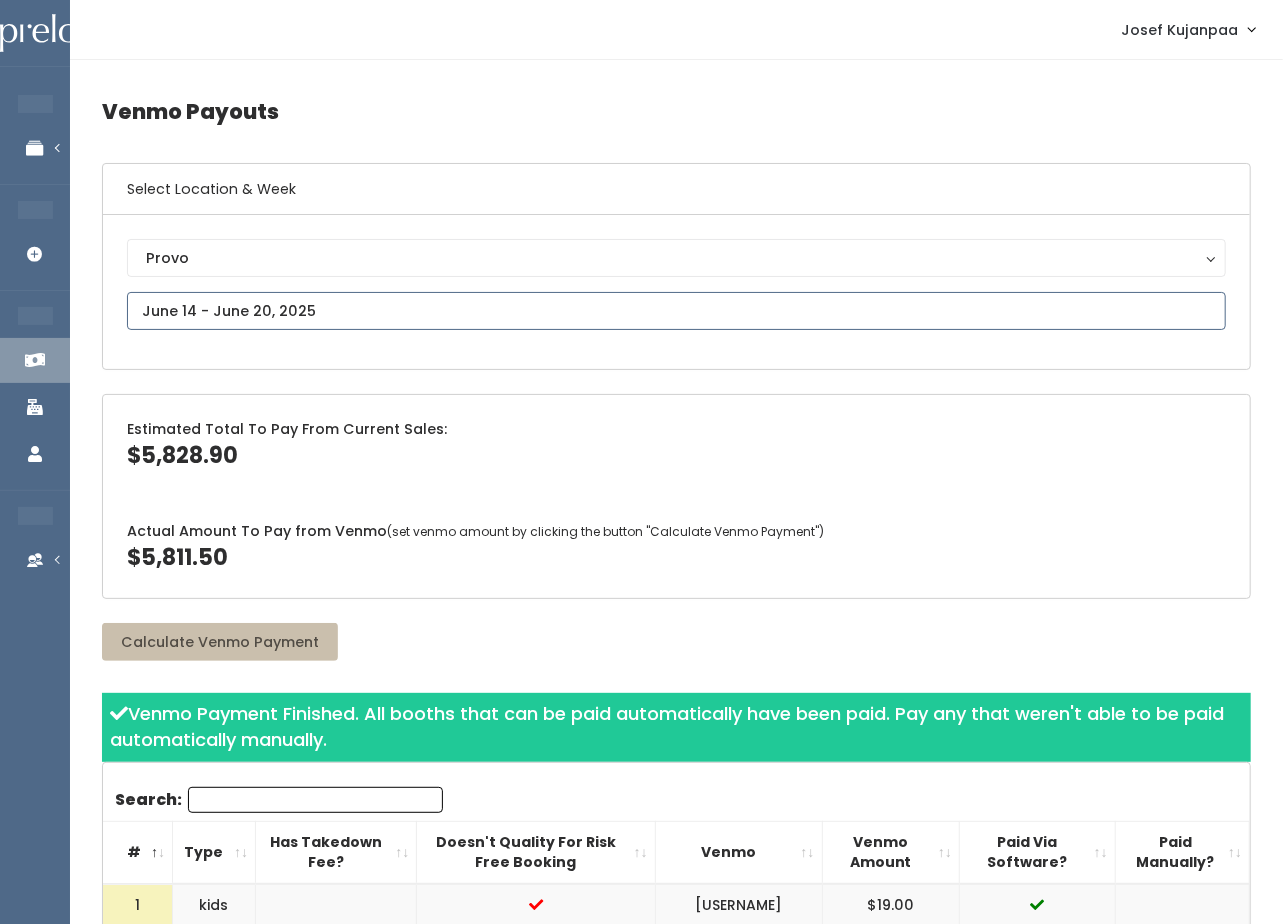 click at bounding box center [676, 311] 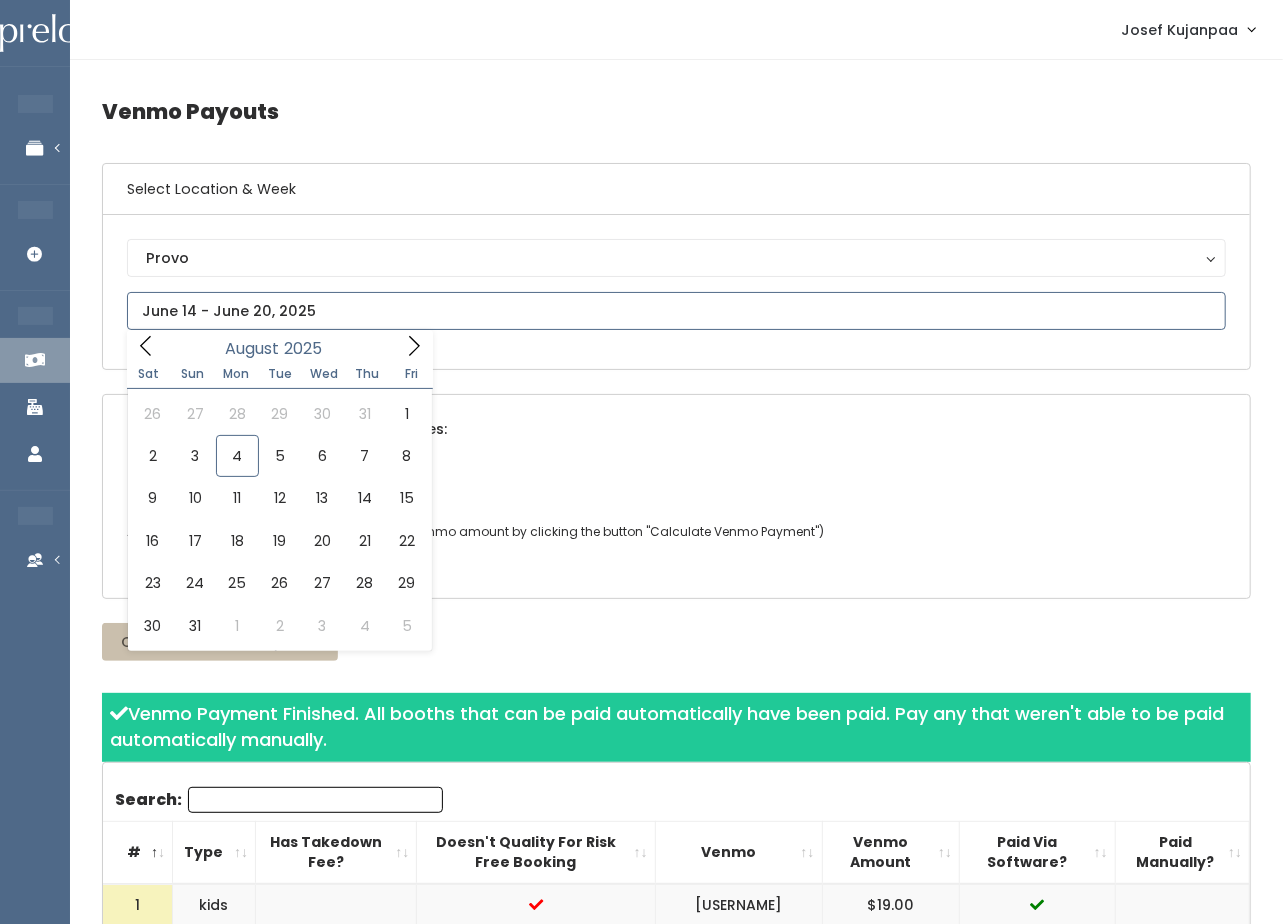 click 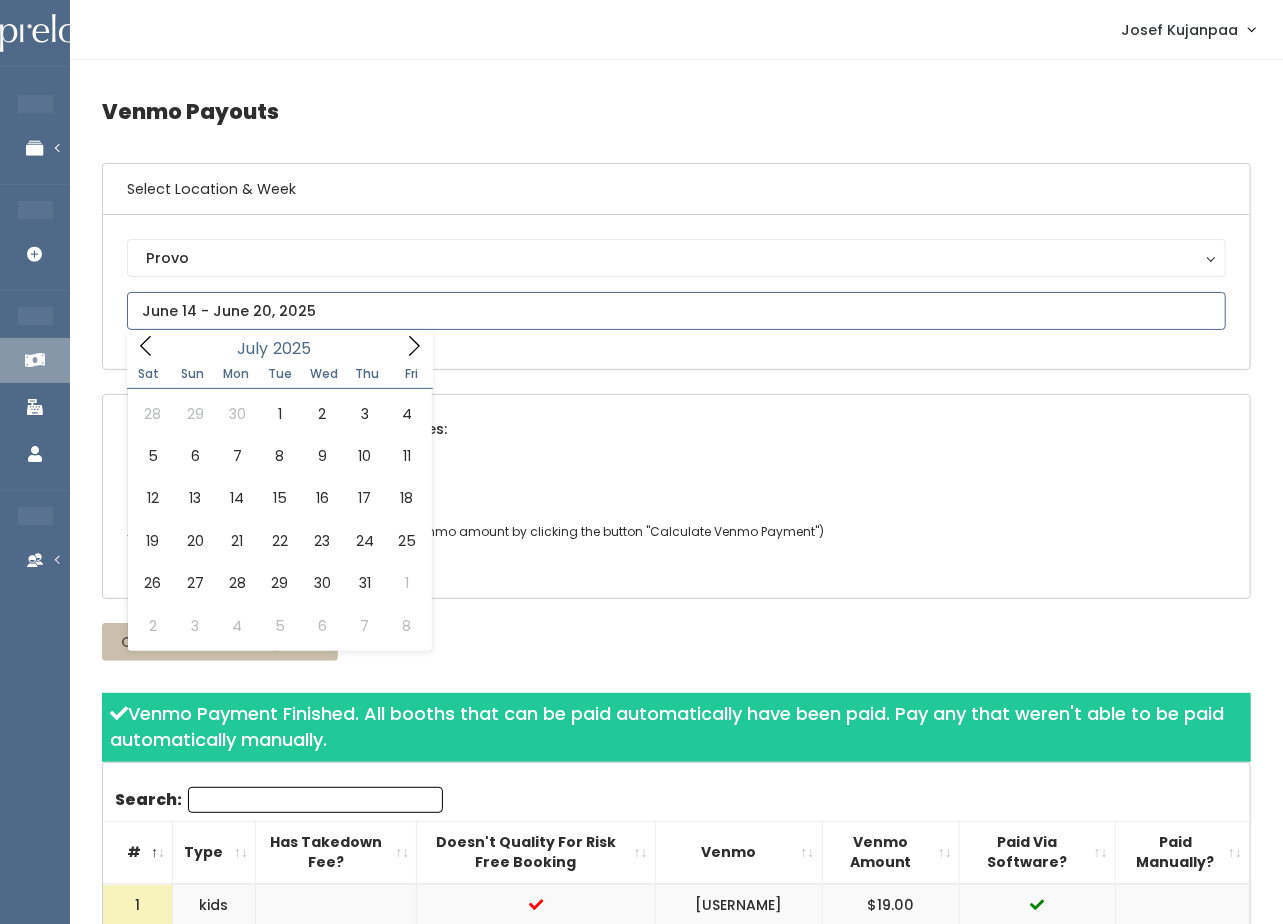 click 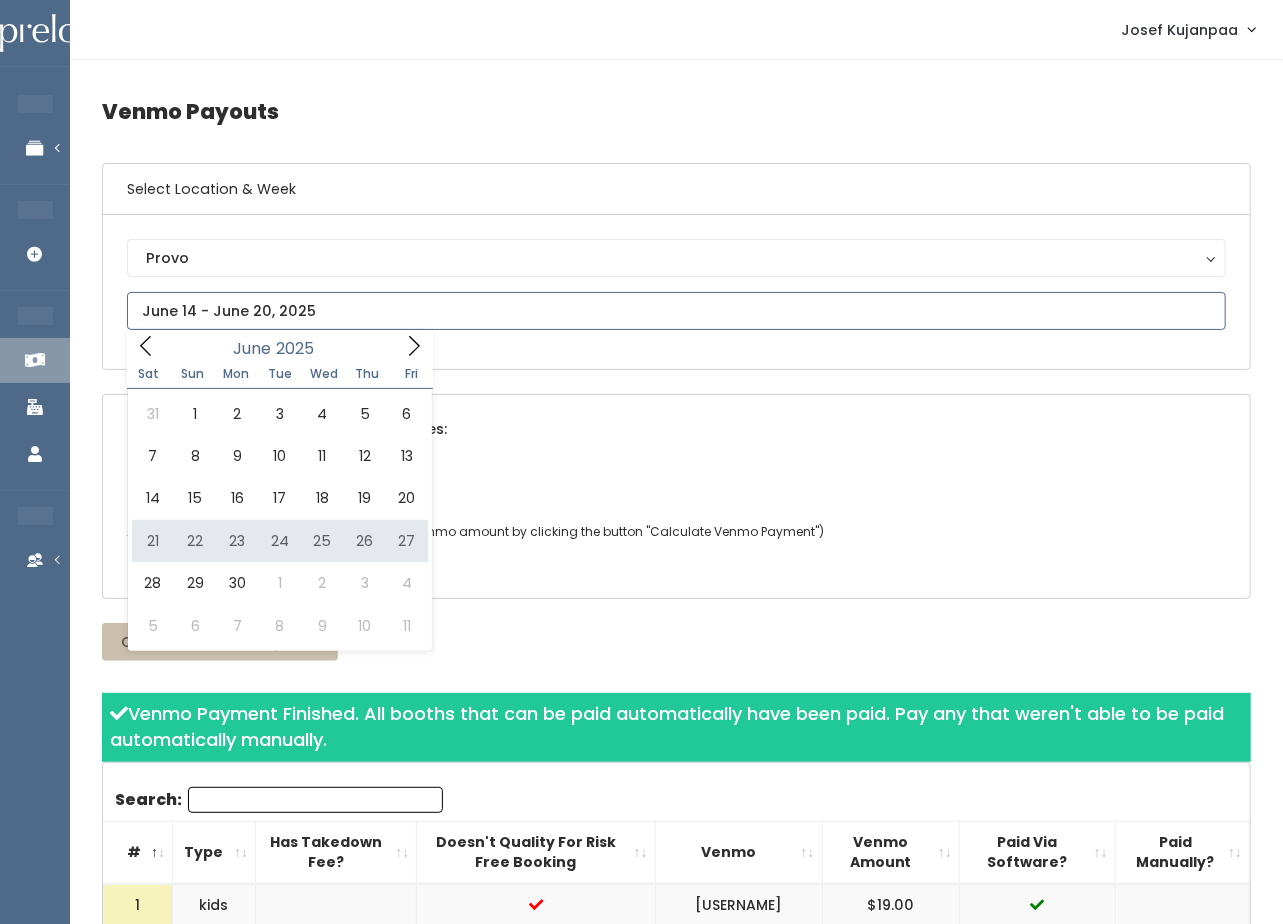 type on "June 21 to June 27" 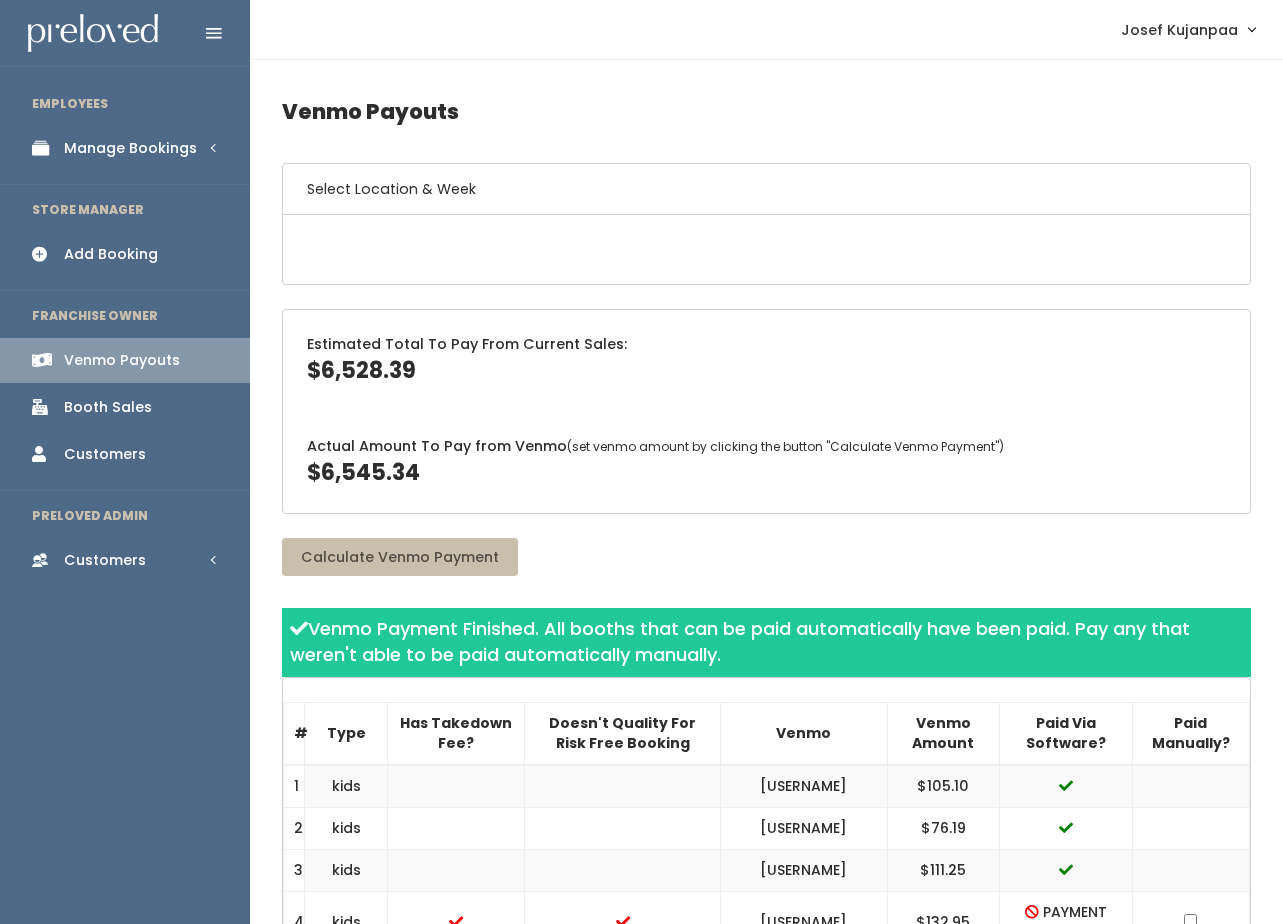 scroll, scrollTop: 0, scrollLeft: 0, axis: both 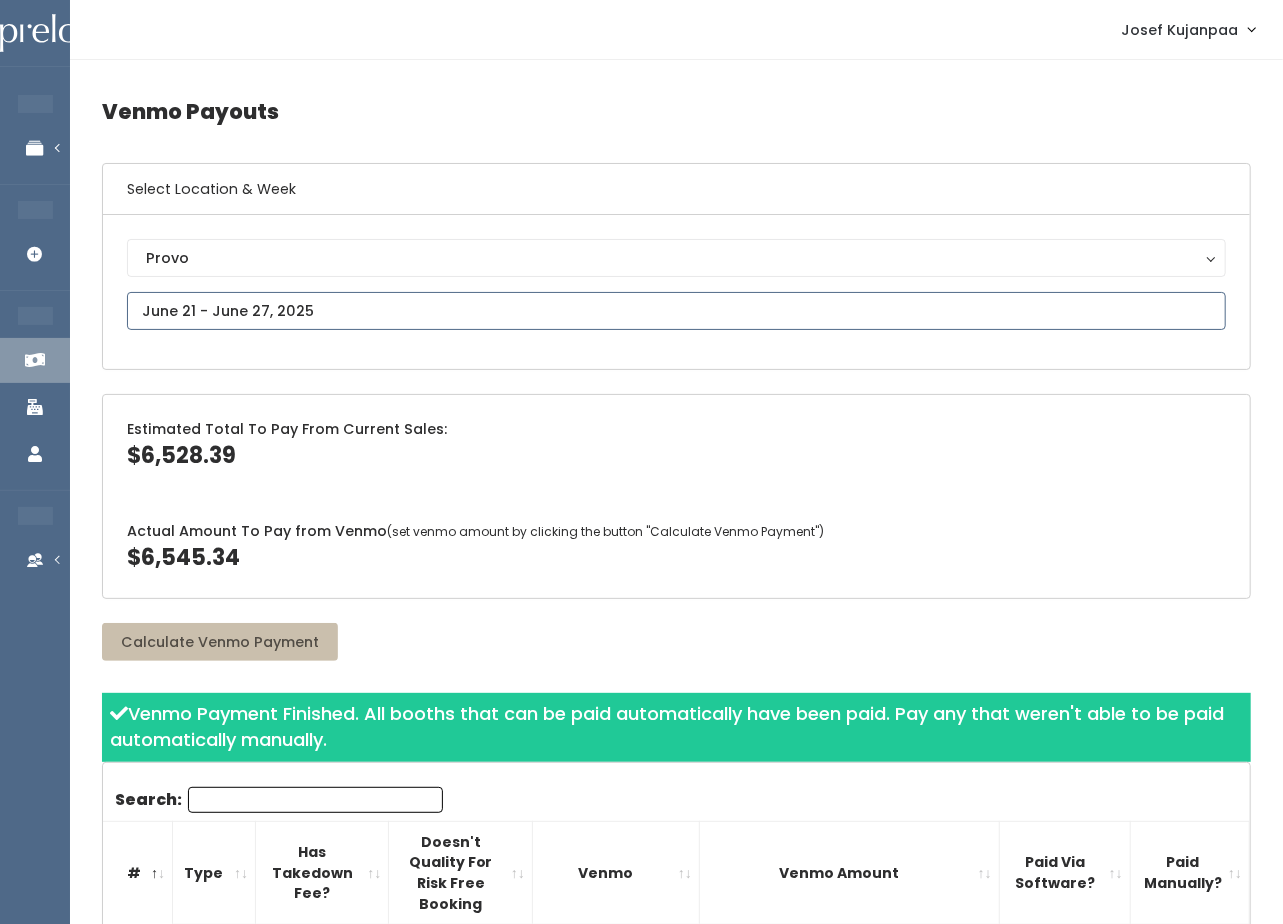 click at bounding box center (676, 311) 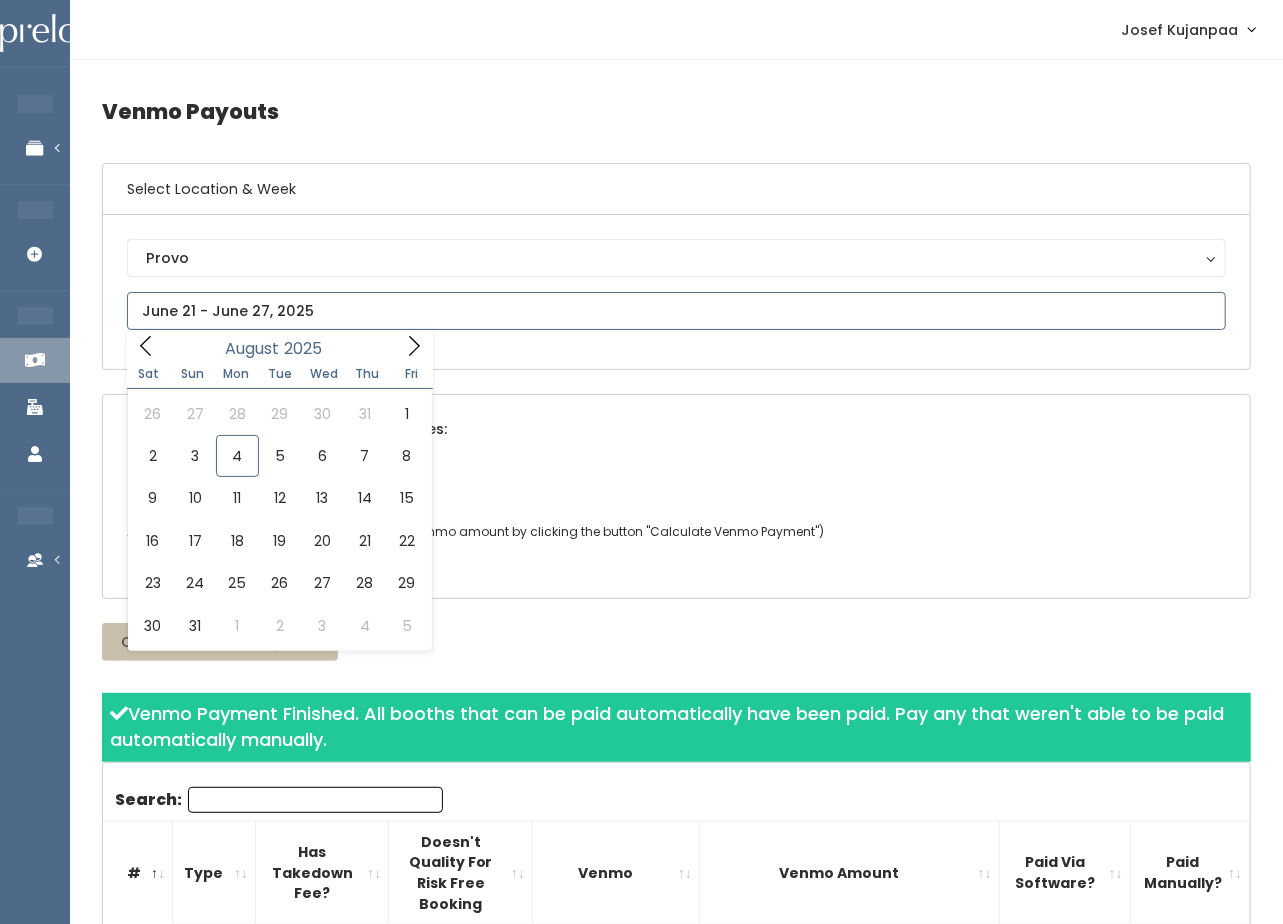 click 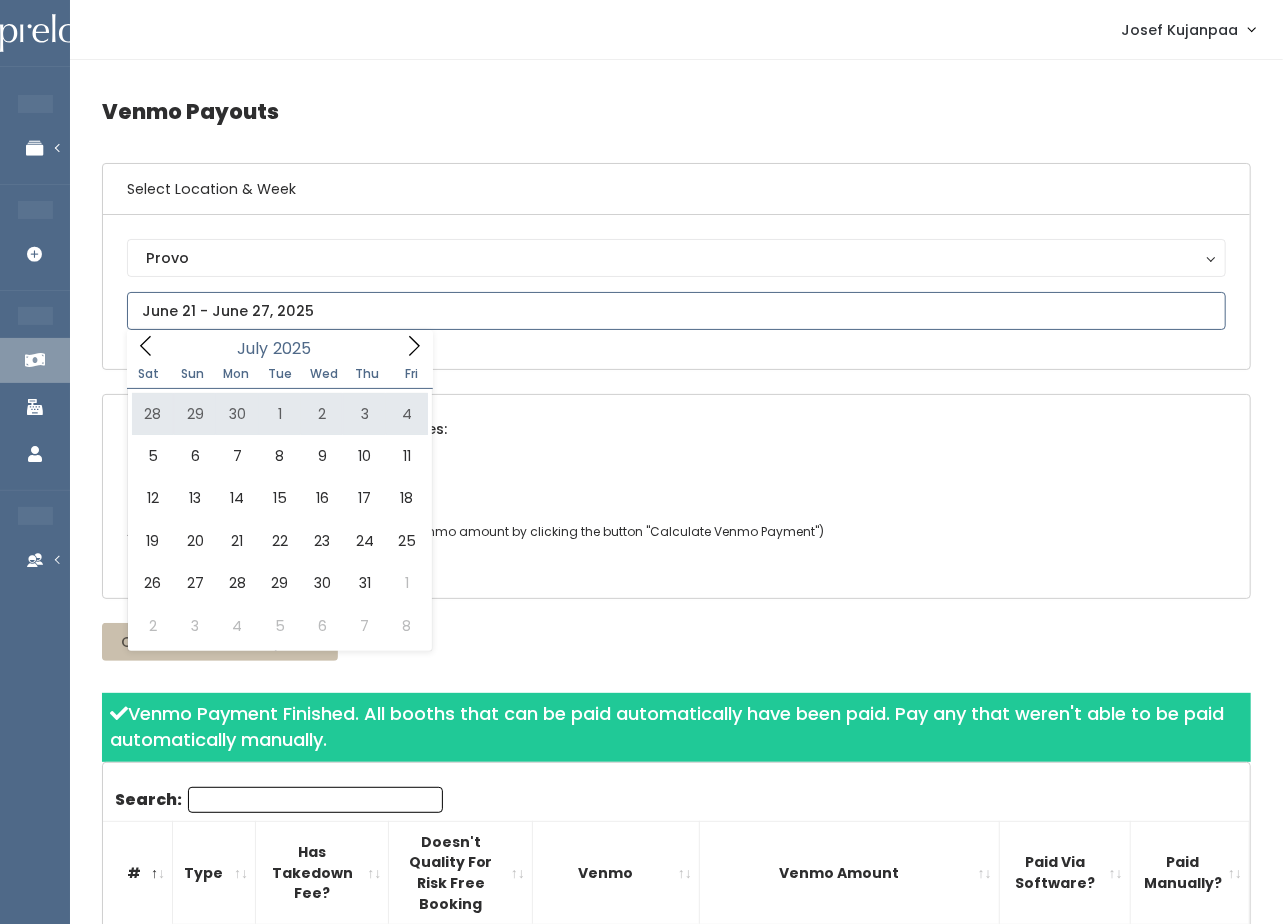 type on "[MONTH] [DAY] to [MONTH] [DAY]" 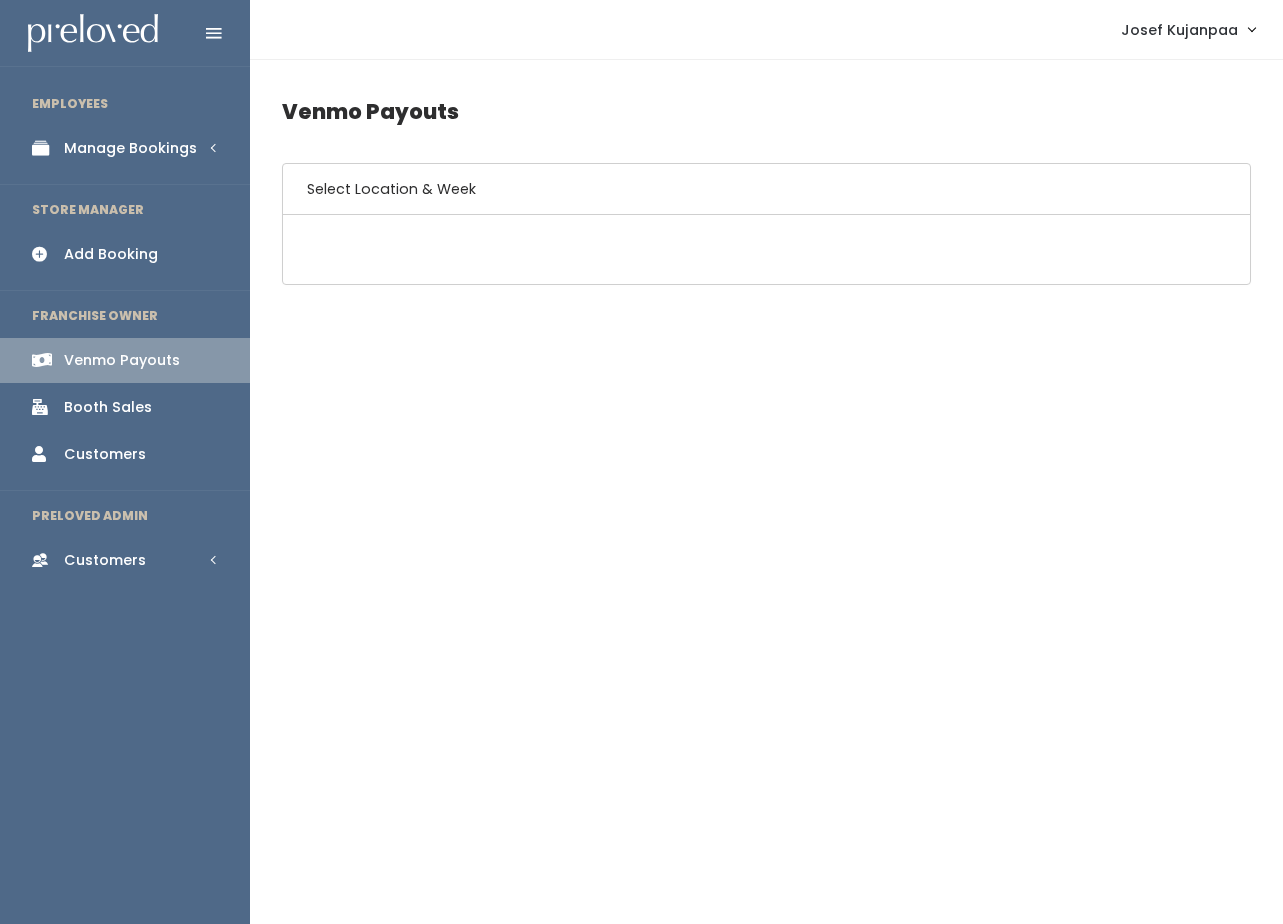 scroll, scrollTop: 0, scrollLeft: 0, axis: both 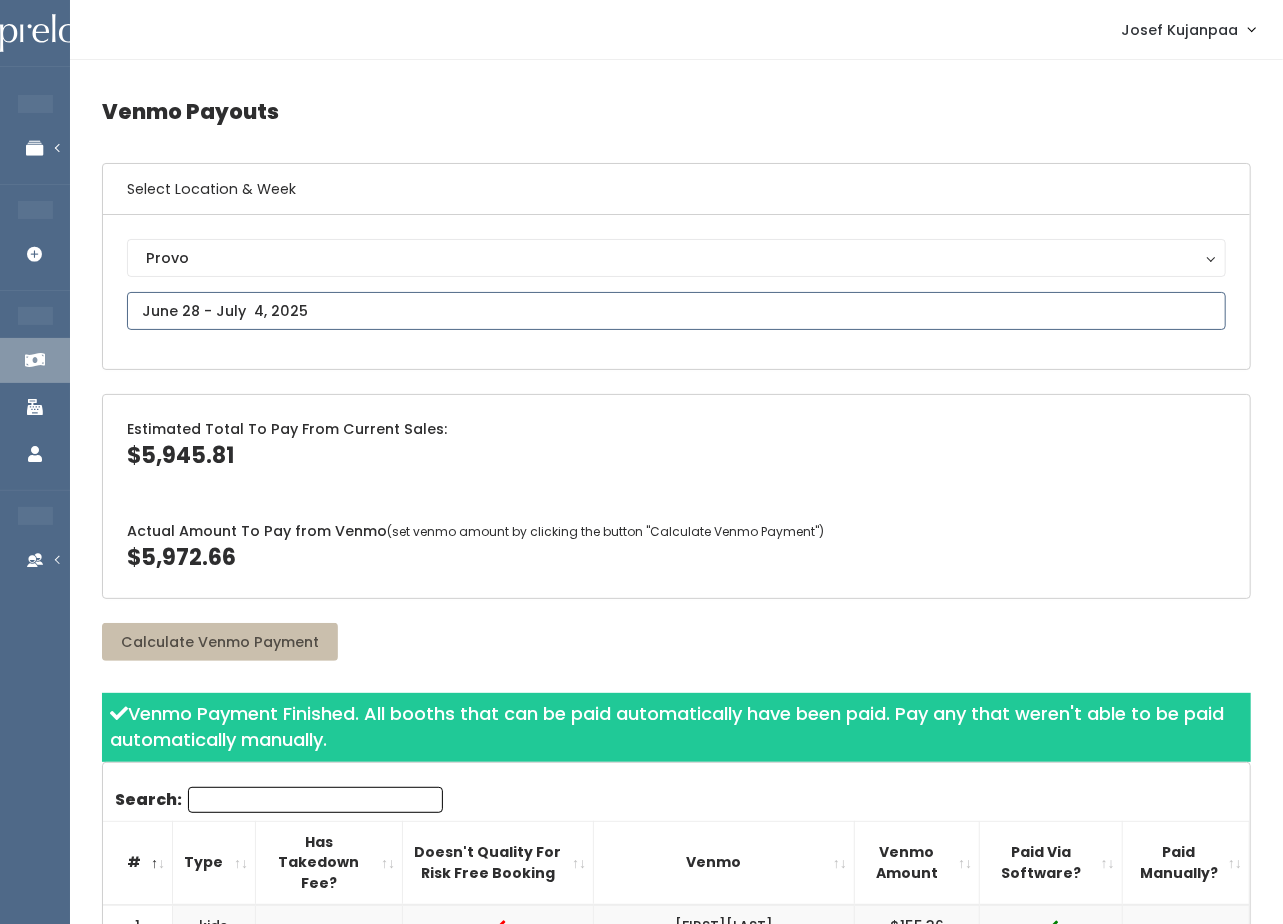 click at bounding box center (676, 311) 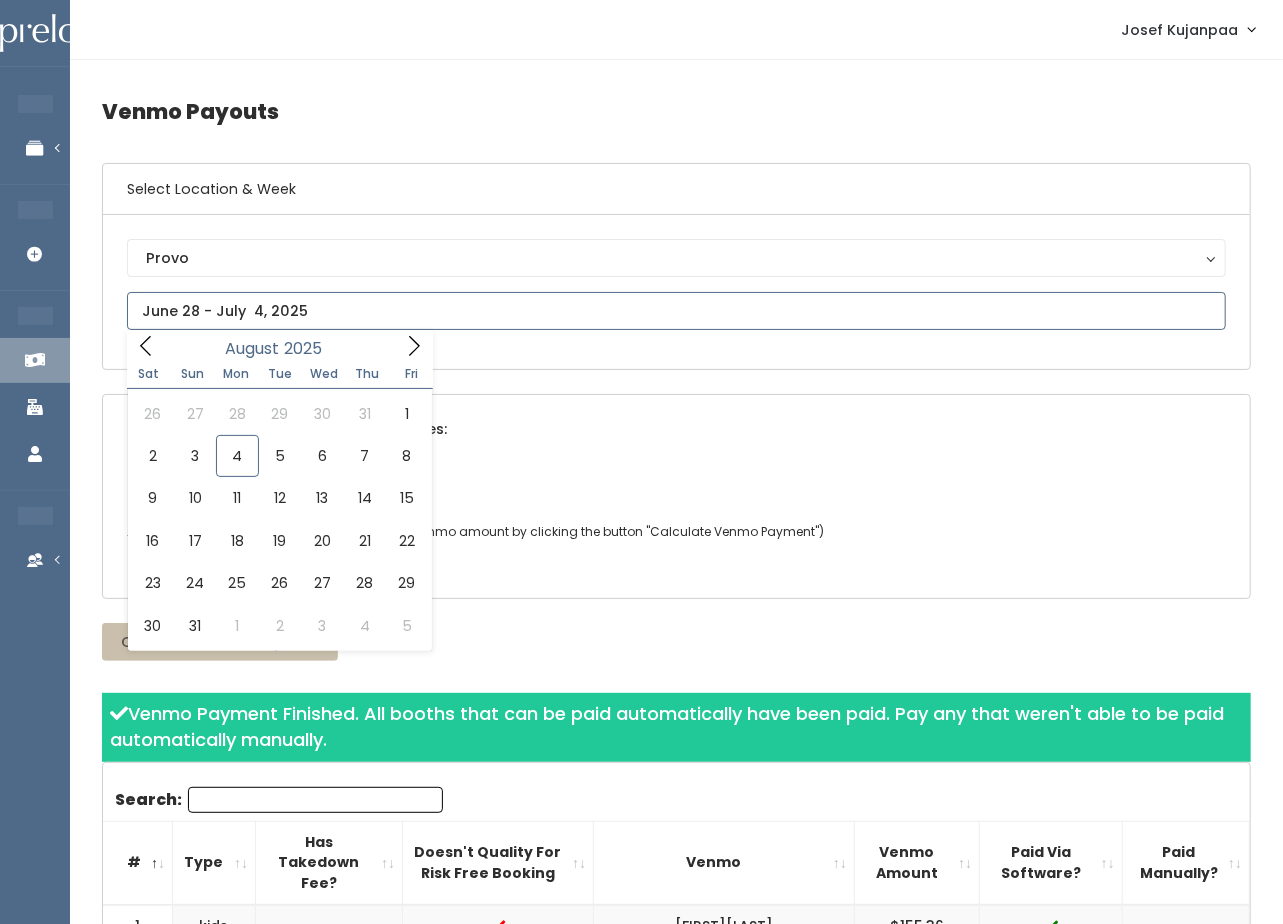 click 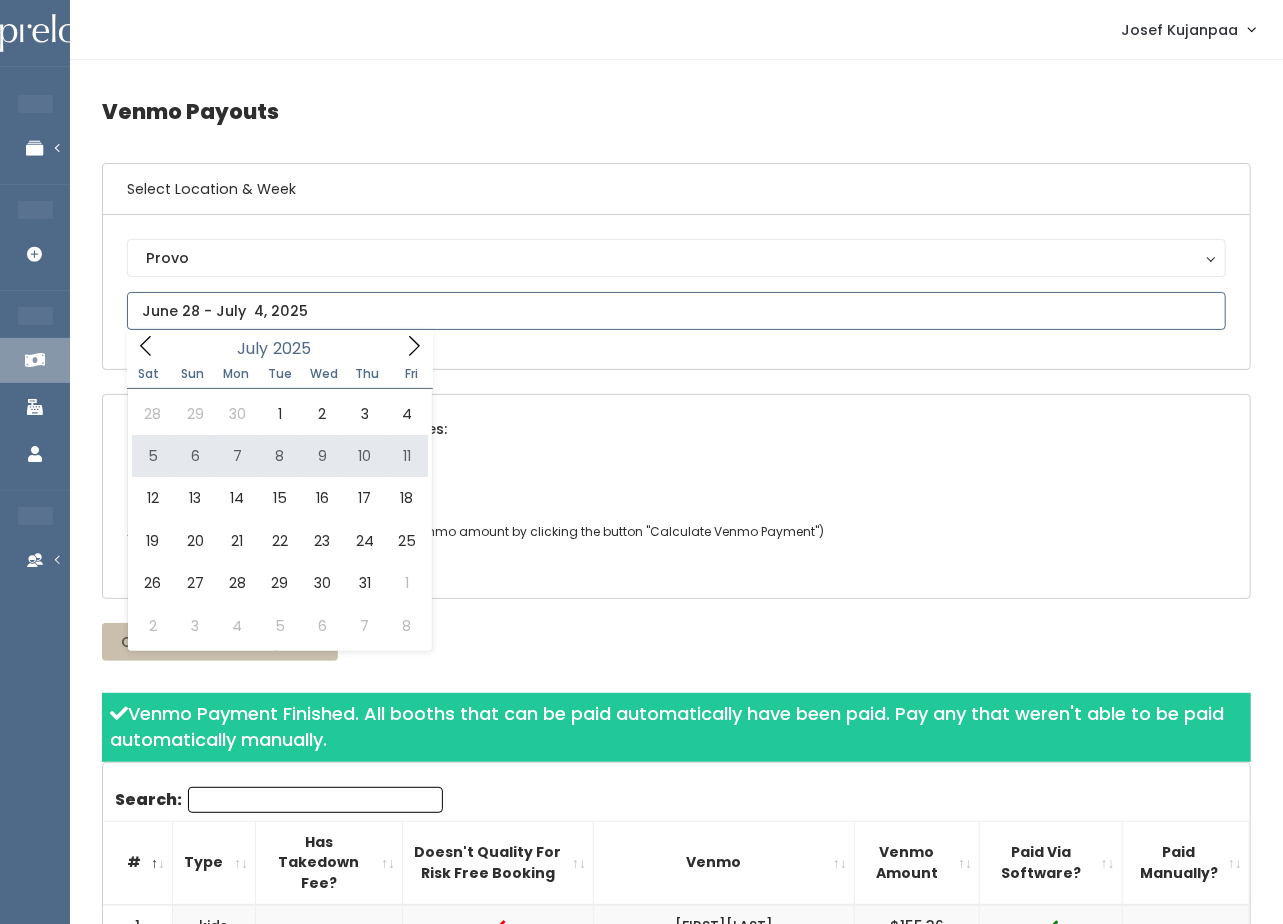 type on "July 5 to July 11" 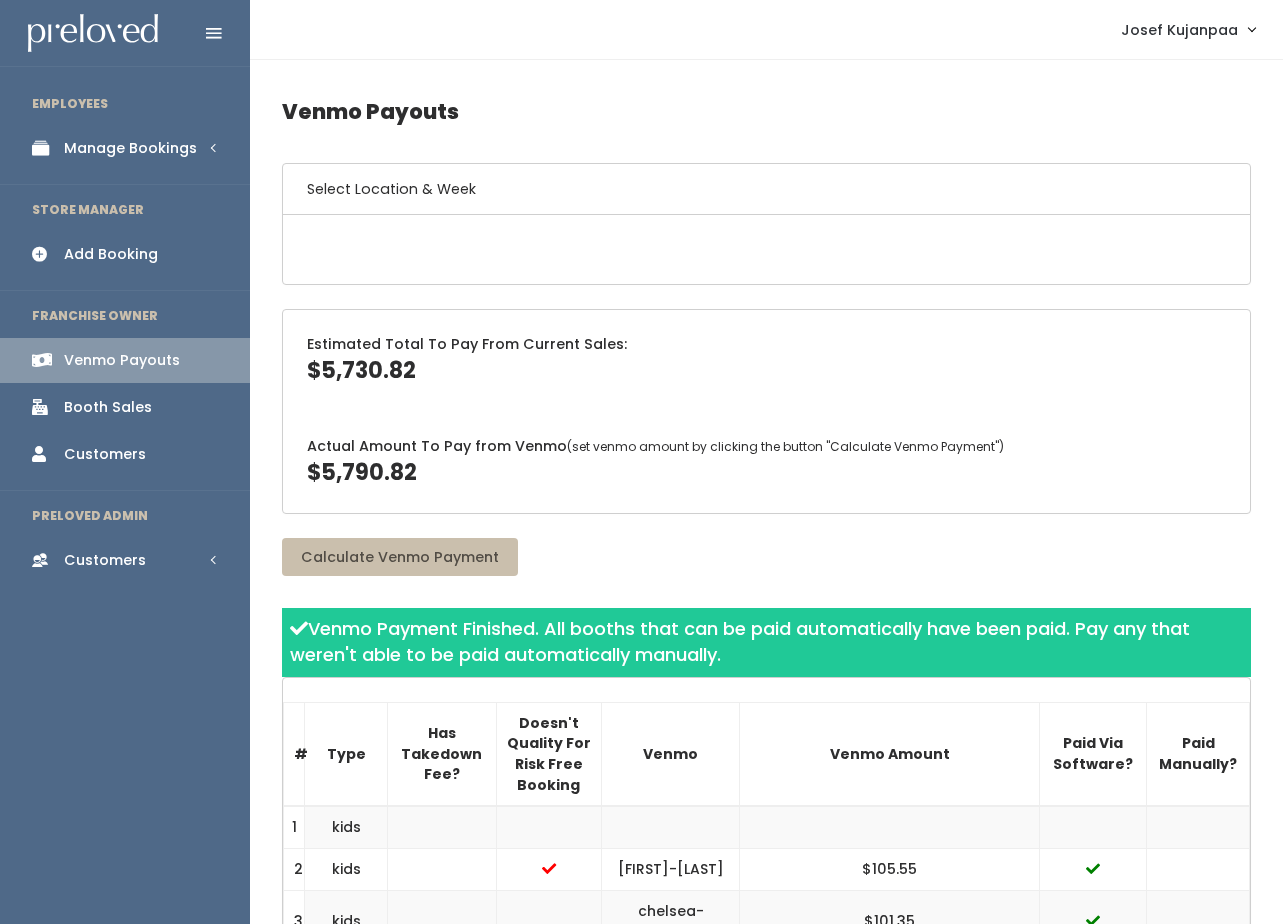 scroll, scrollTop: 0, scrollLeft: 0, axis: both 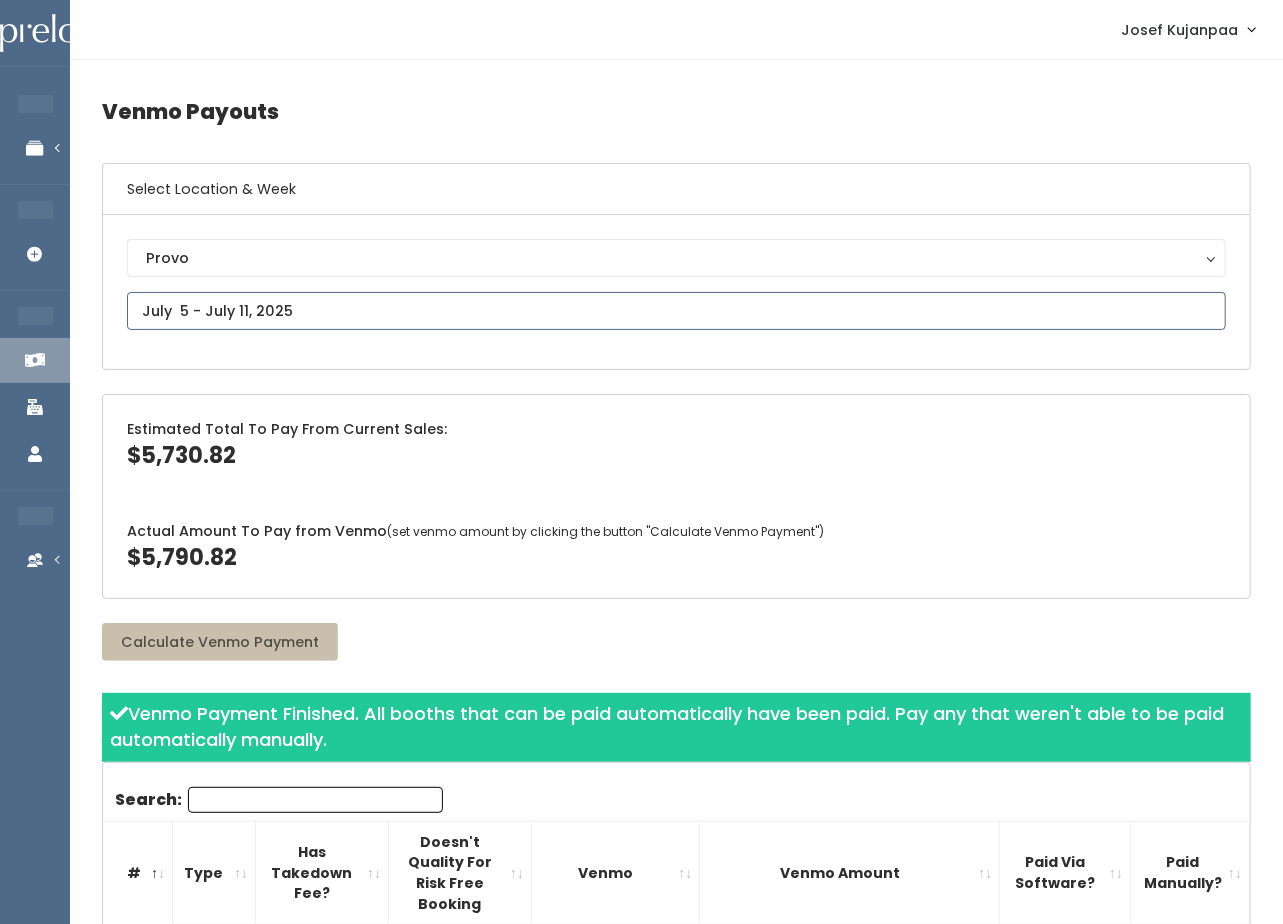 click at bounding box center (676, 311) 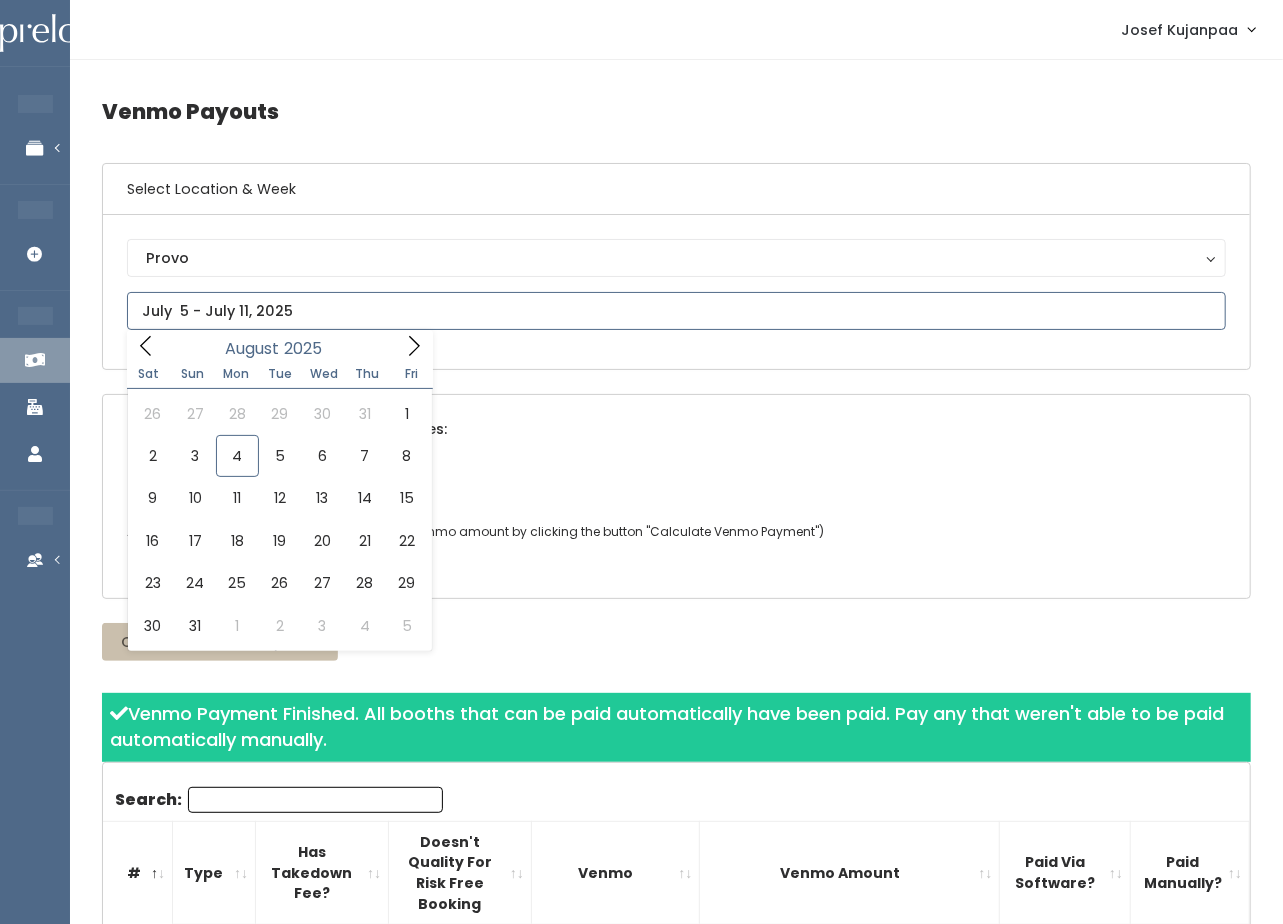 click 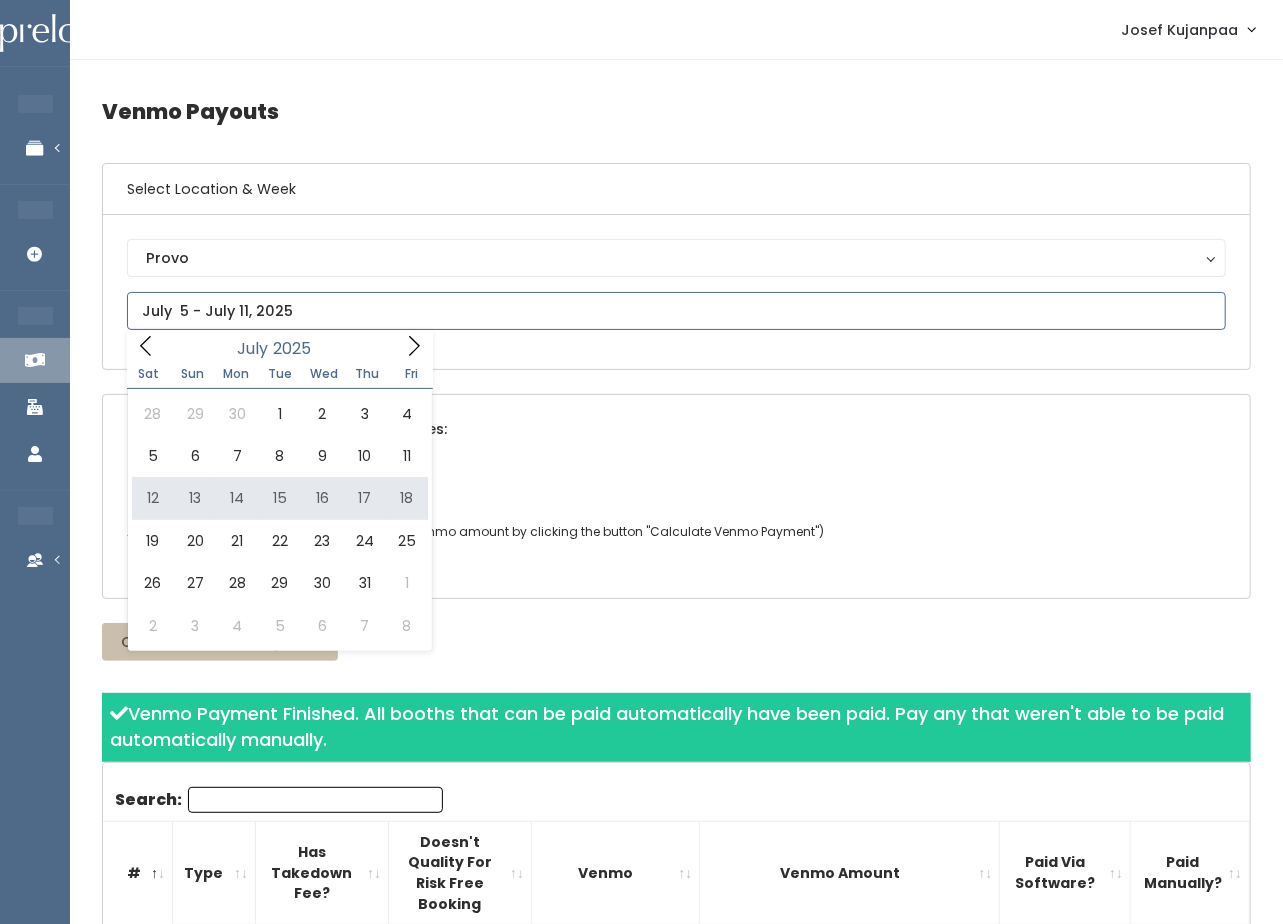 type on "July 12 to July 18" 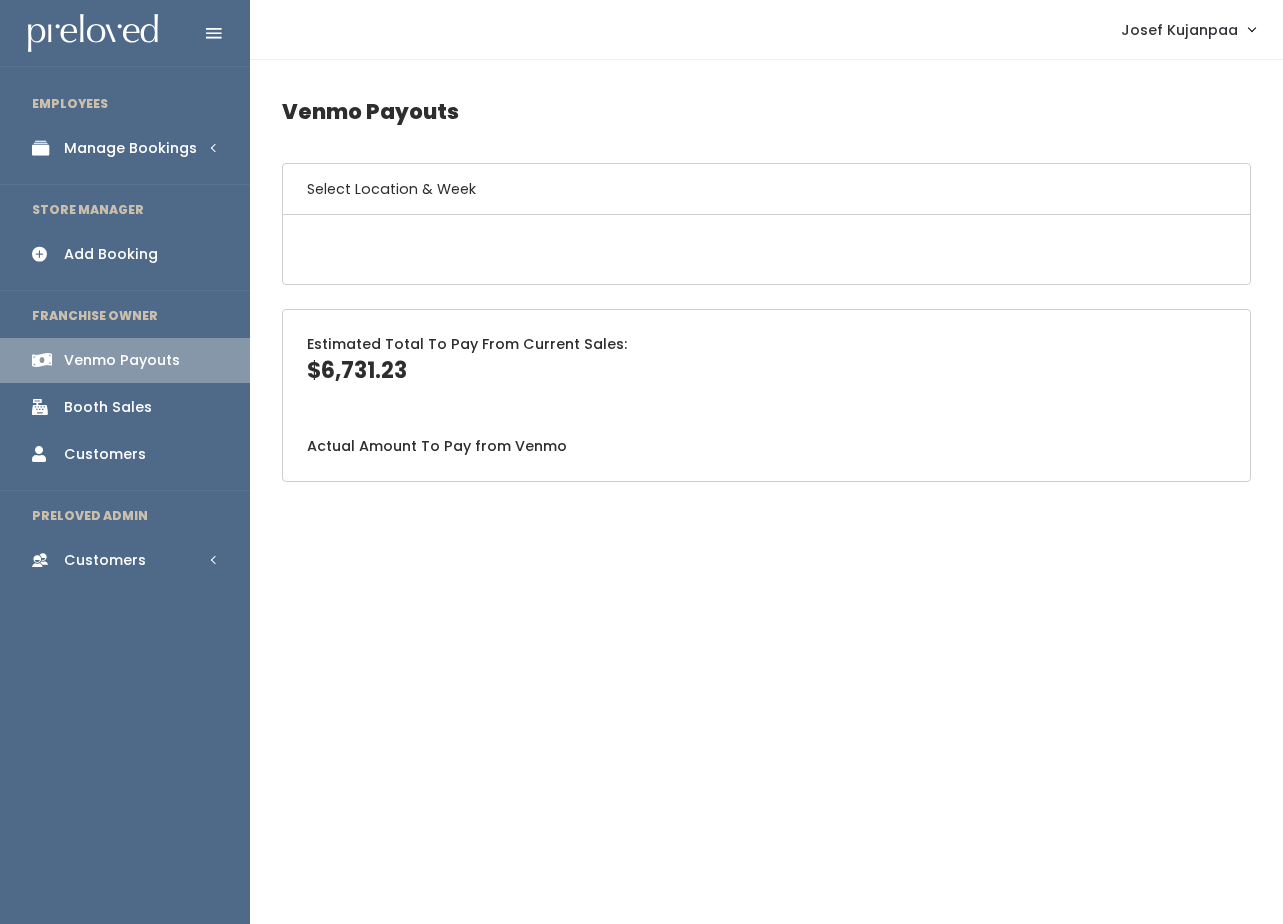 scroll, scrollTop: 0, scrollLeft: 0, axis: both 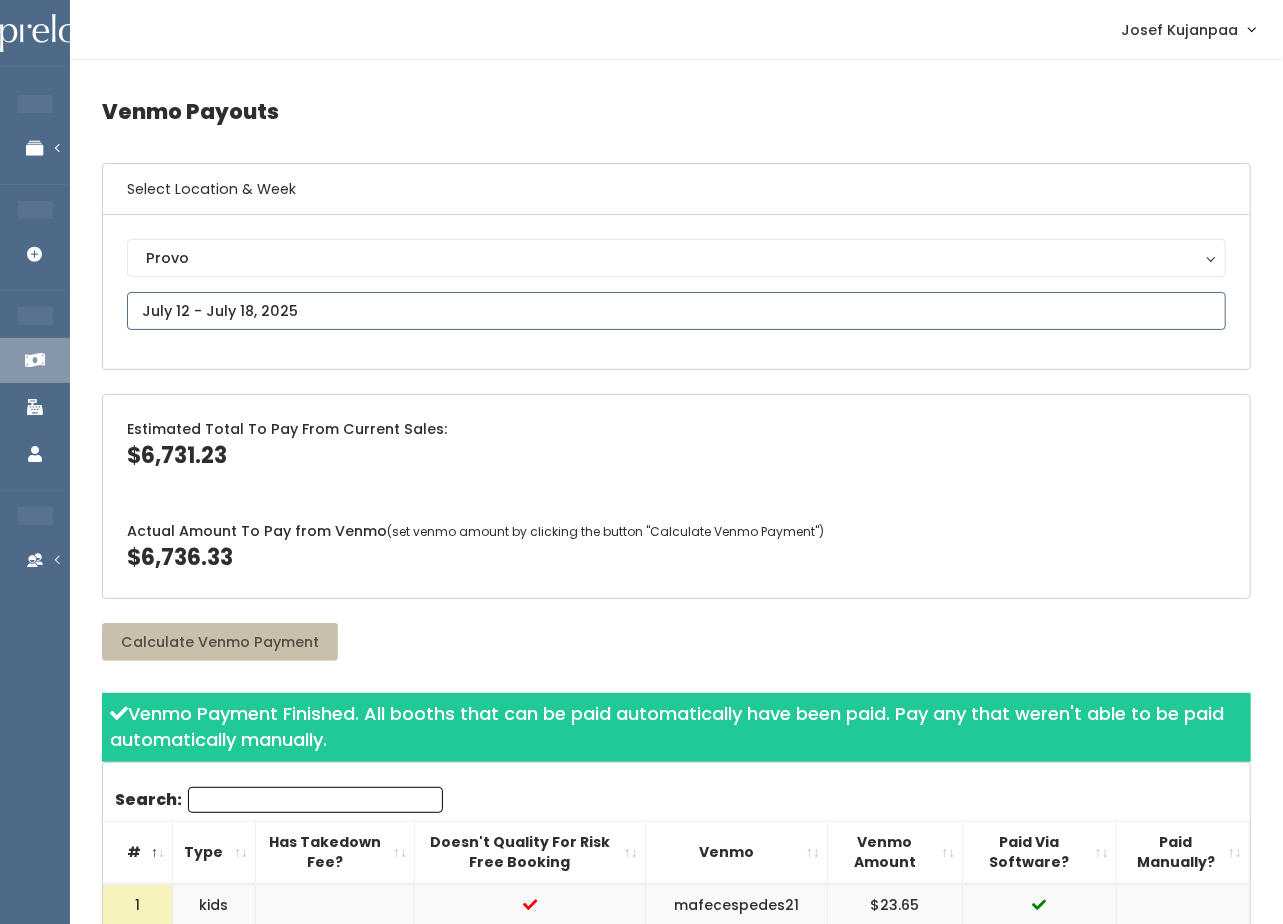 click at bounding box center (676, 311) 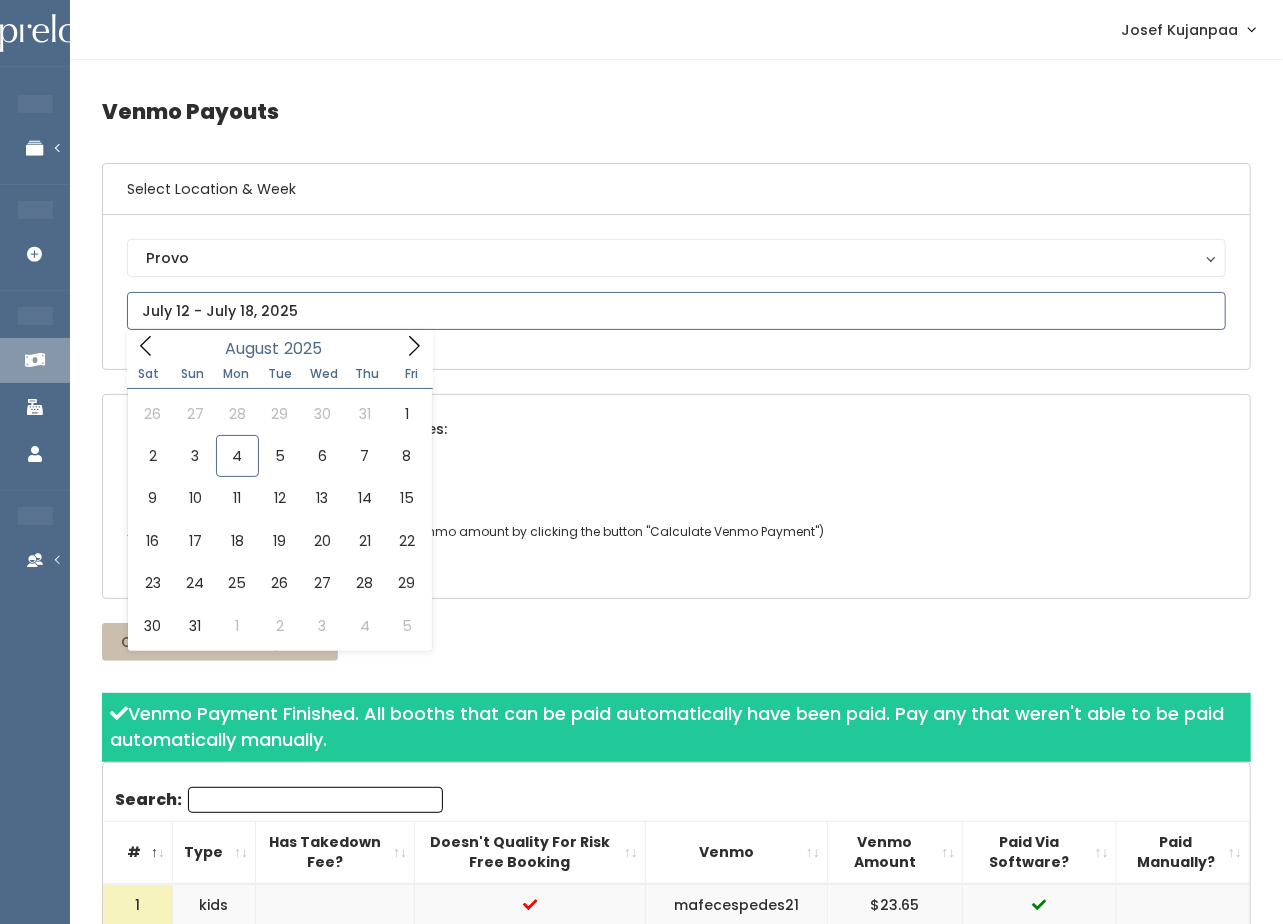 click 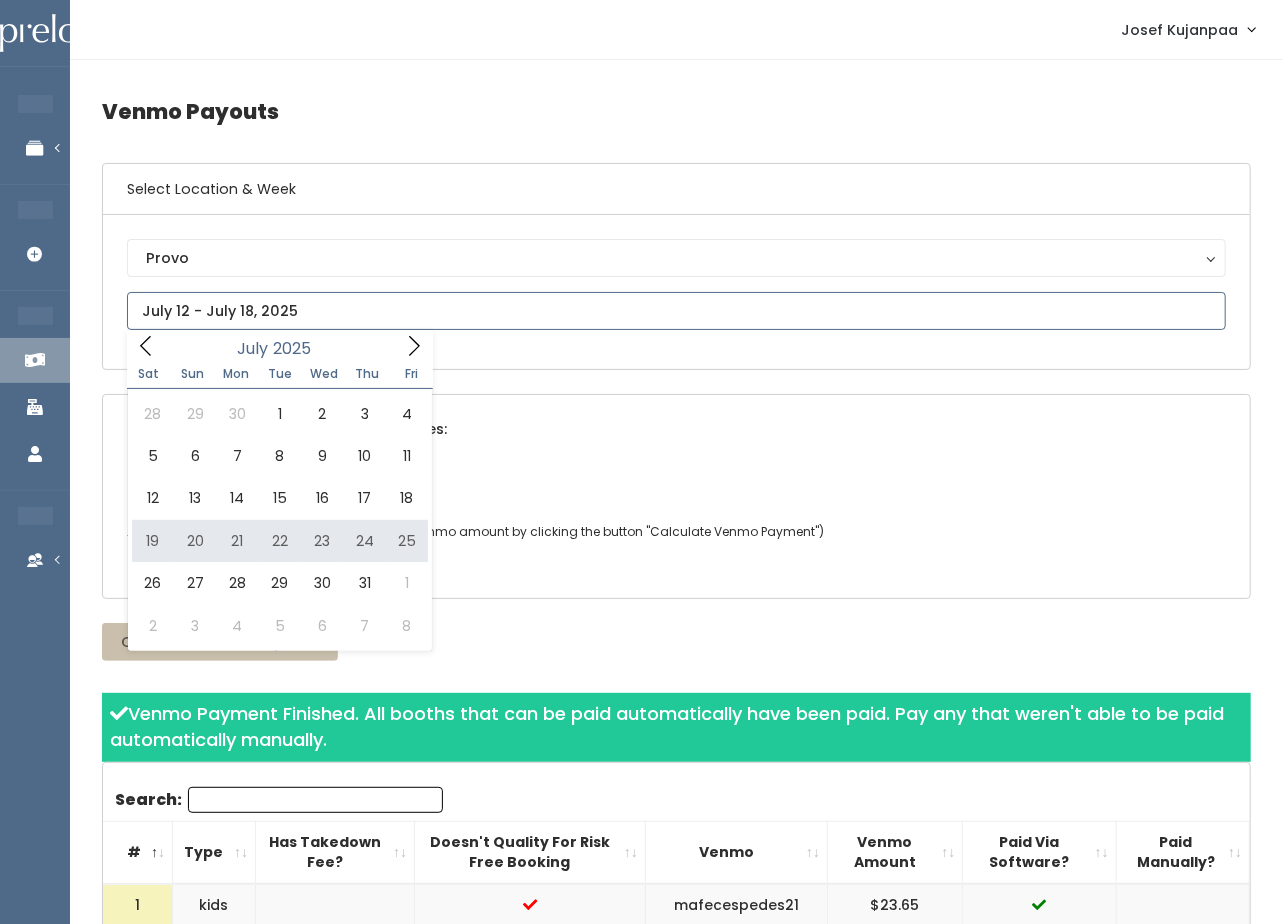type on "July 19 to July 25" 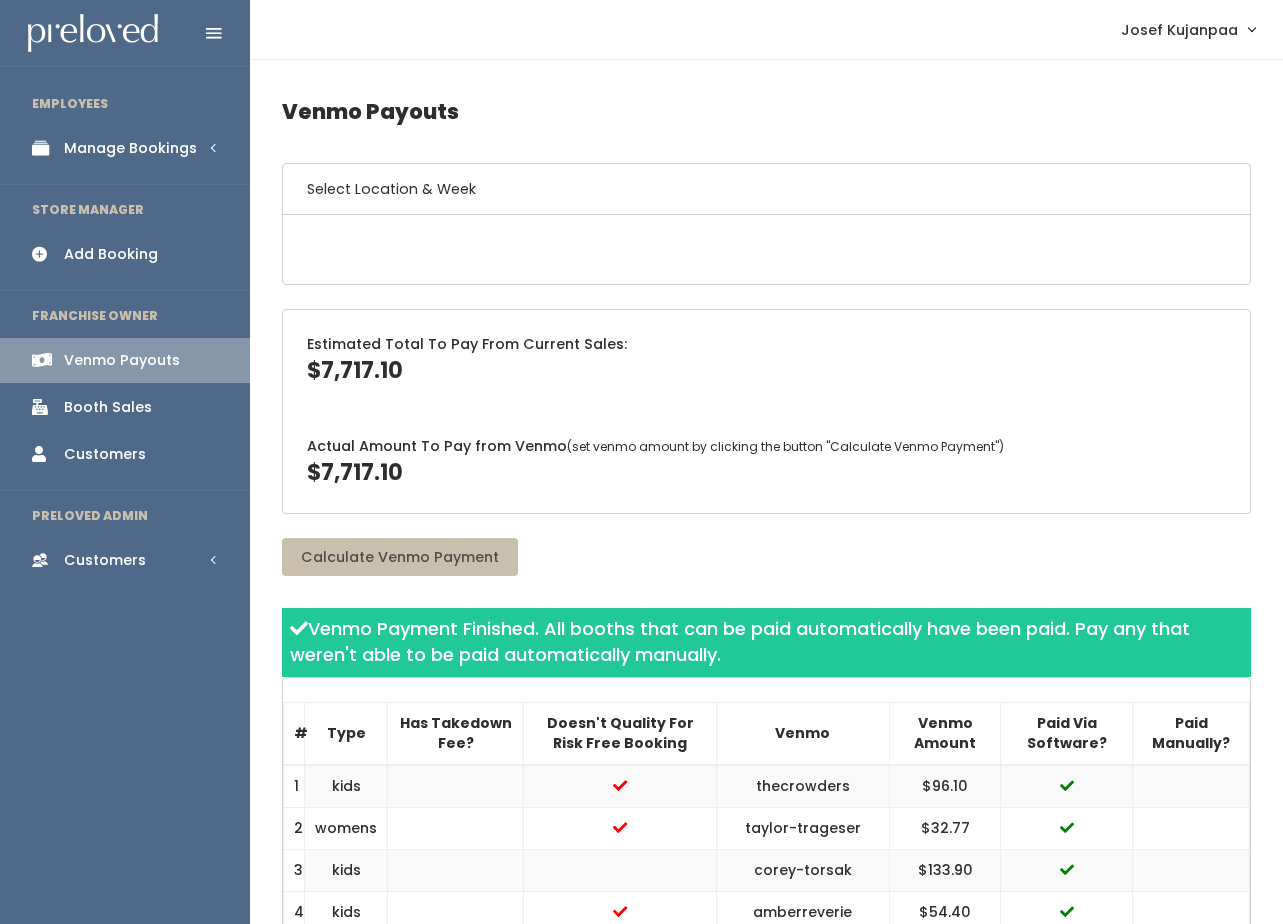 scroll, scrollTop: 0, scrollLeft: 0, axis: both 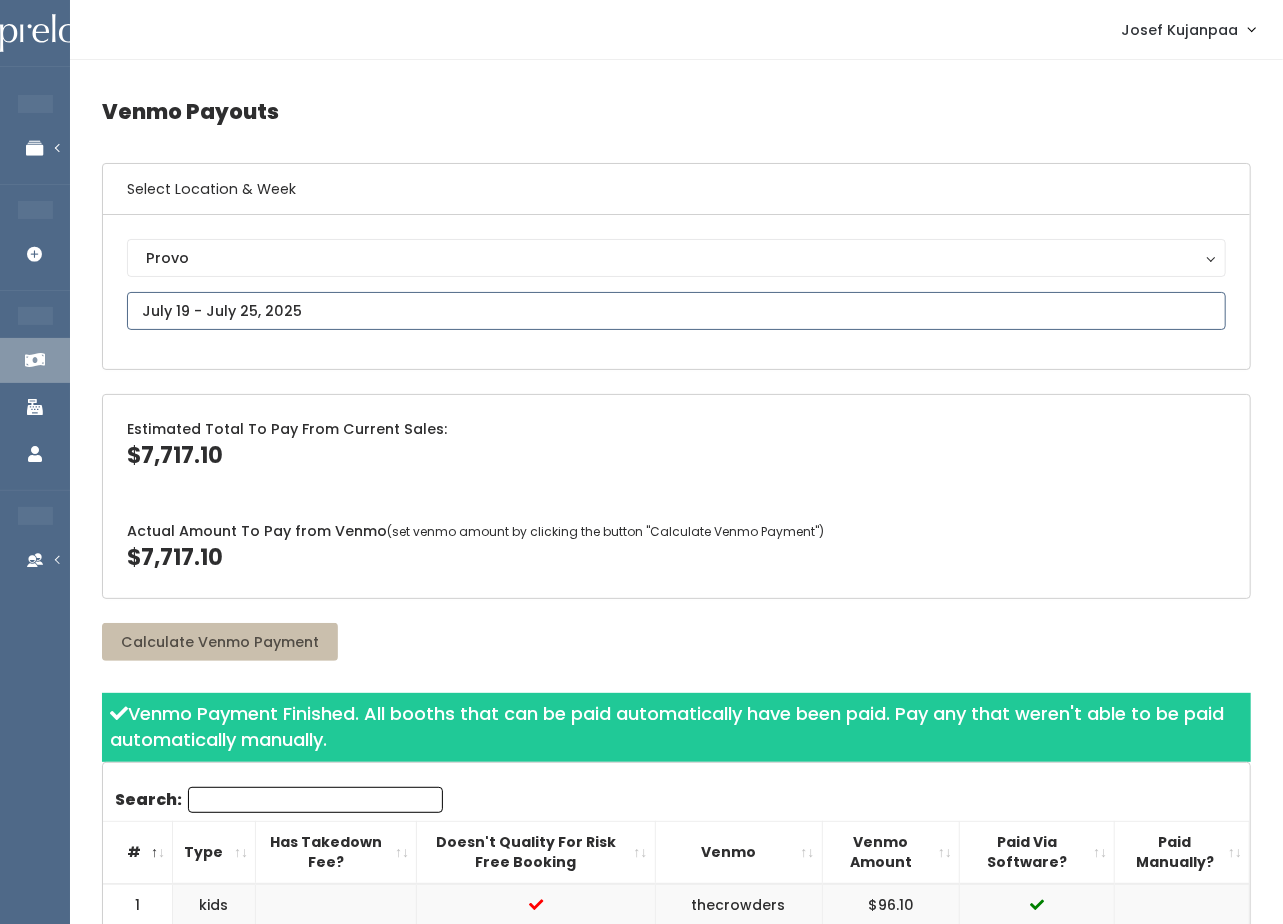 click on "EMPLOYEES
Manage Bookings
Booths by Week
All Bookings
Bookings with Booths
Booth Discounts
Seller Check-in
STORE MANAGER
Add Booking
FRANCHISE OWNER
Venmo Payouts
Booth Sales
Customers
PRELOVED ADMIN
Customers
All Customers" at bounding box center [641, 1892] 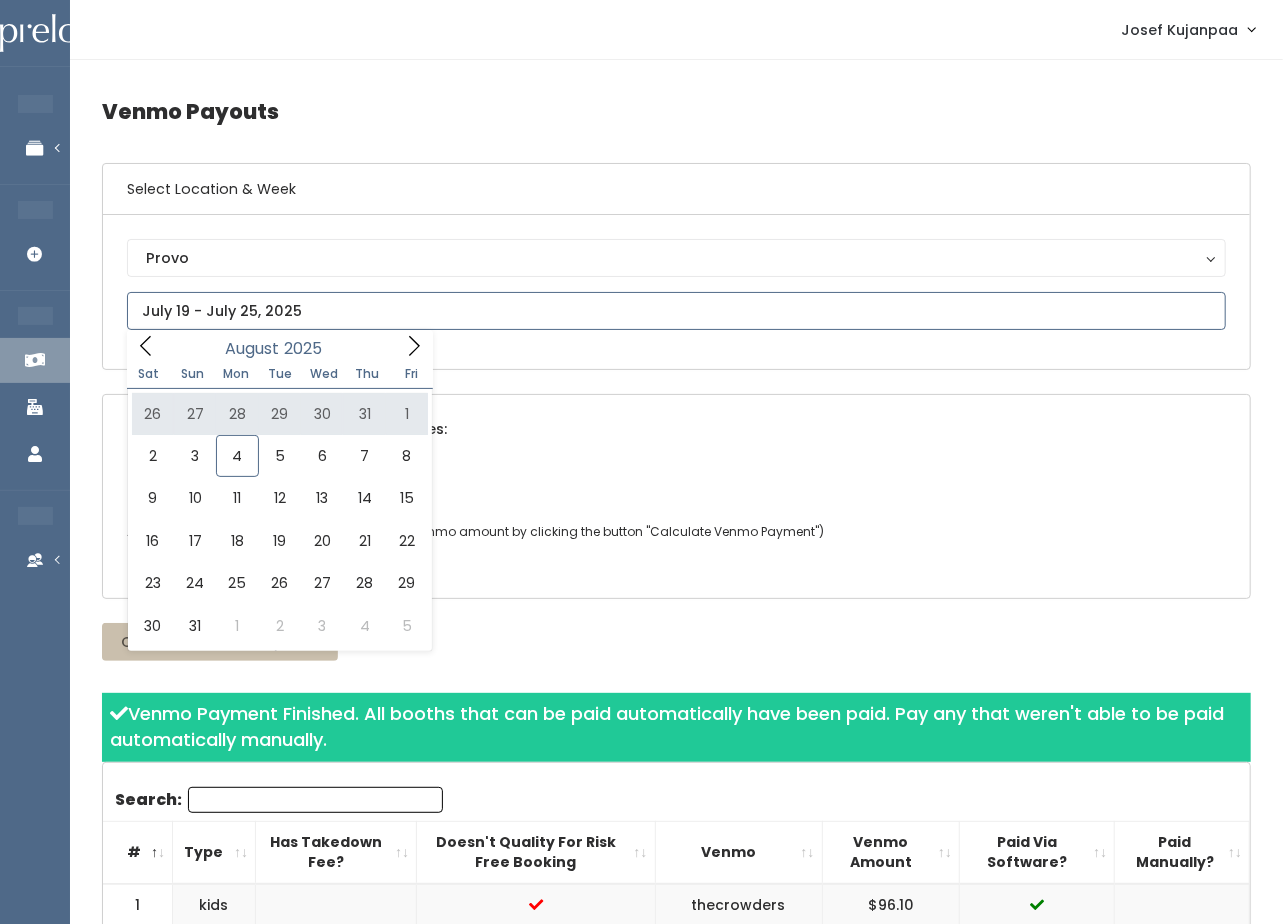 type on "[MONTH] [NUMBER] to [MONTH] [NUMBER]" 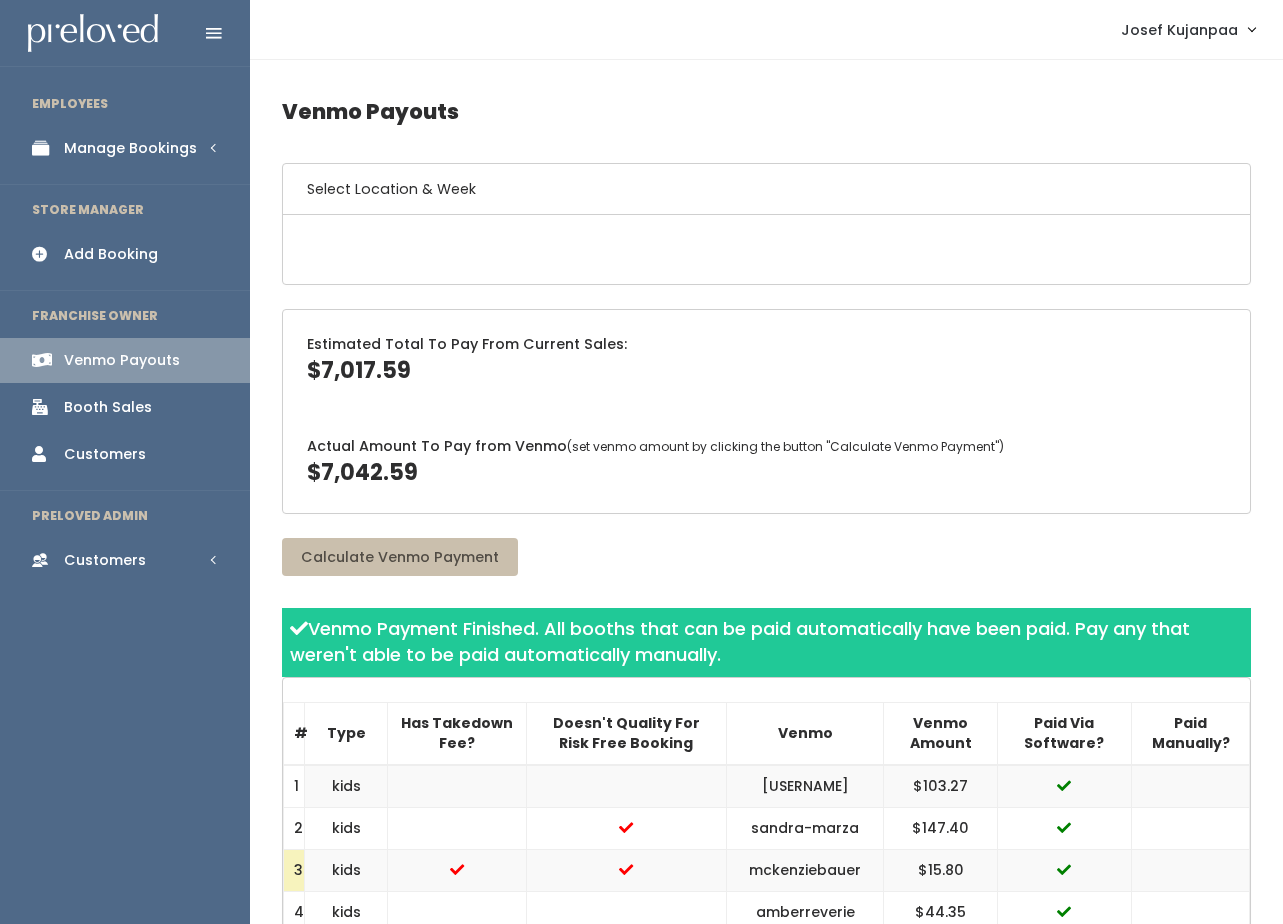 scroll, scrollTop: 0, scrollLeft: 0, axis: both 